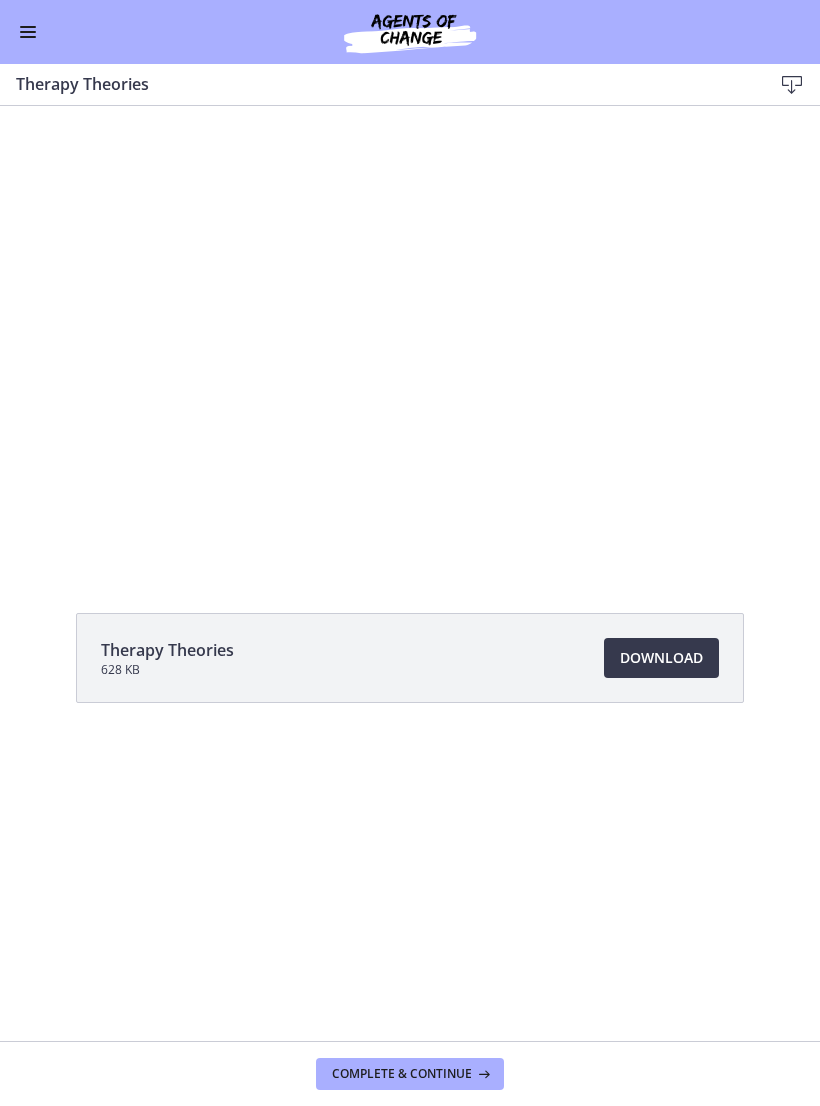scroll, scrollTop: 0, scrollLeft: 0, axis: both 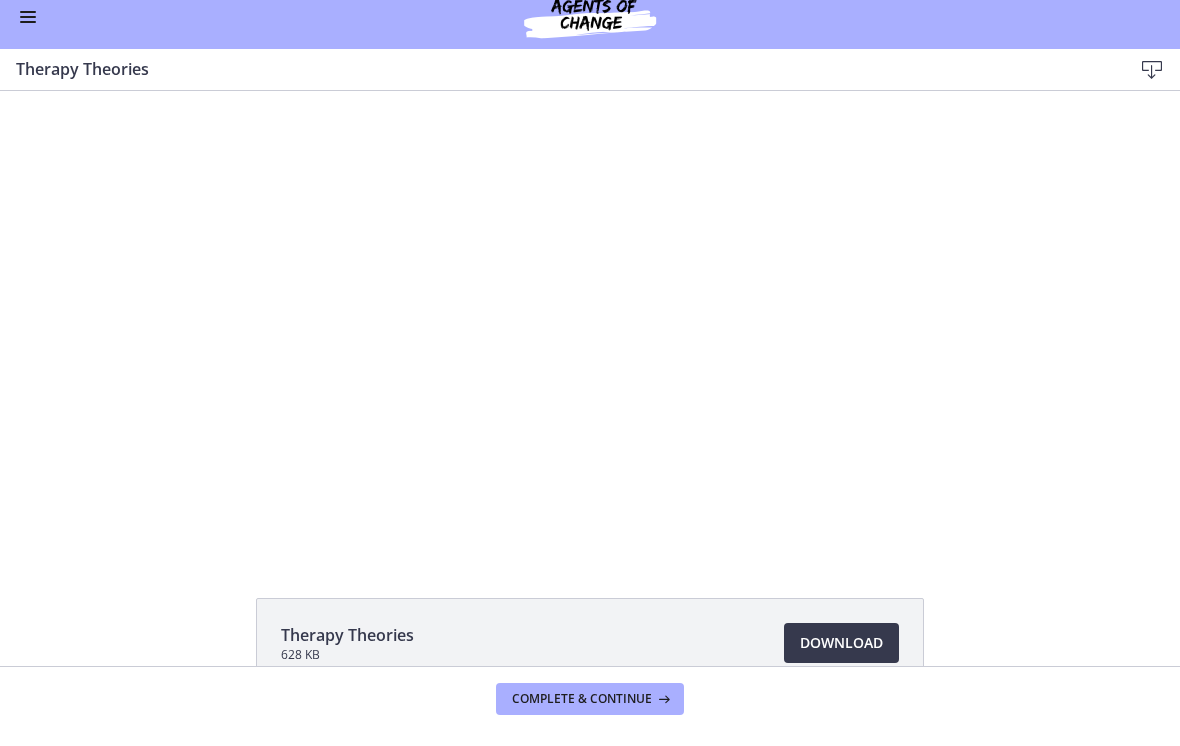 click at bounding box center (590, 322) 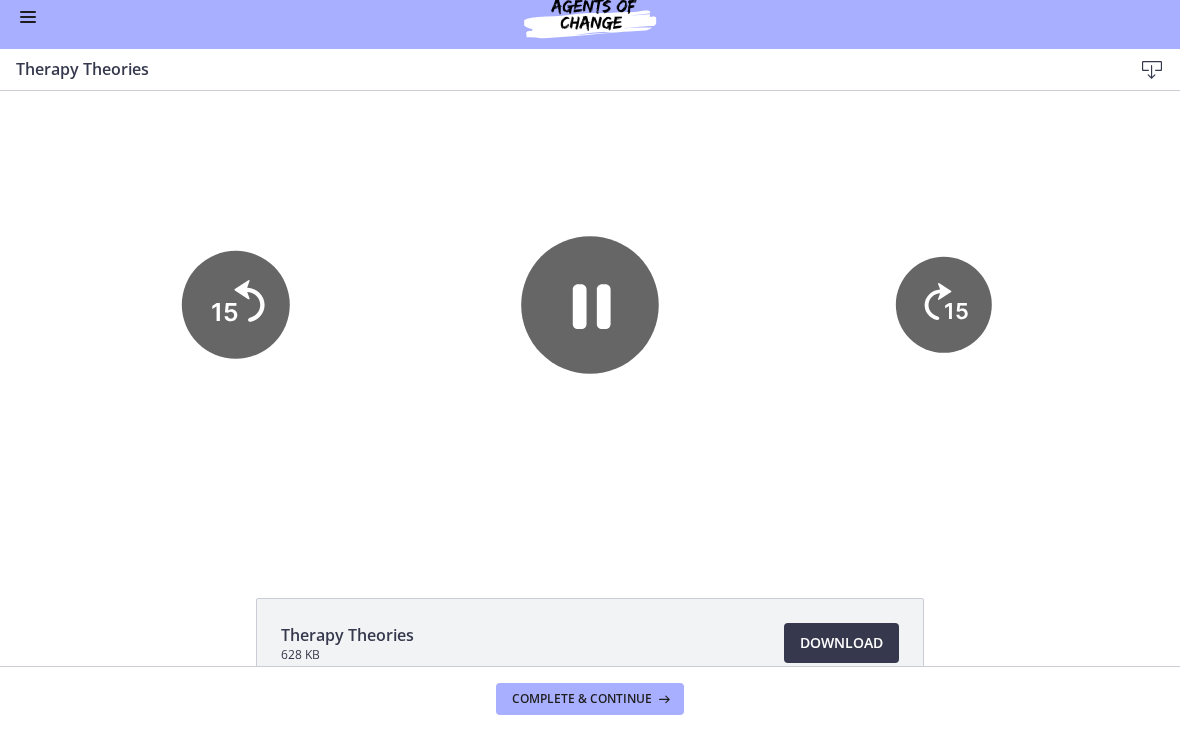 click at bounding box center [590, 322] 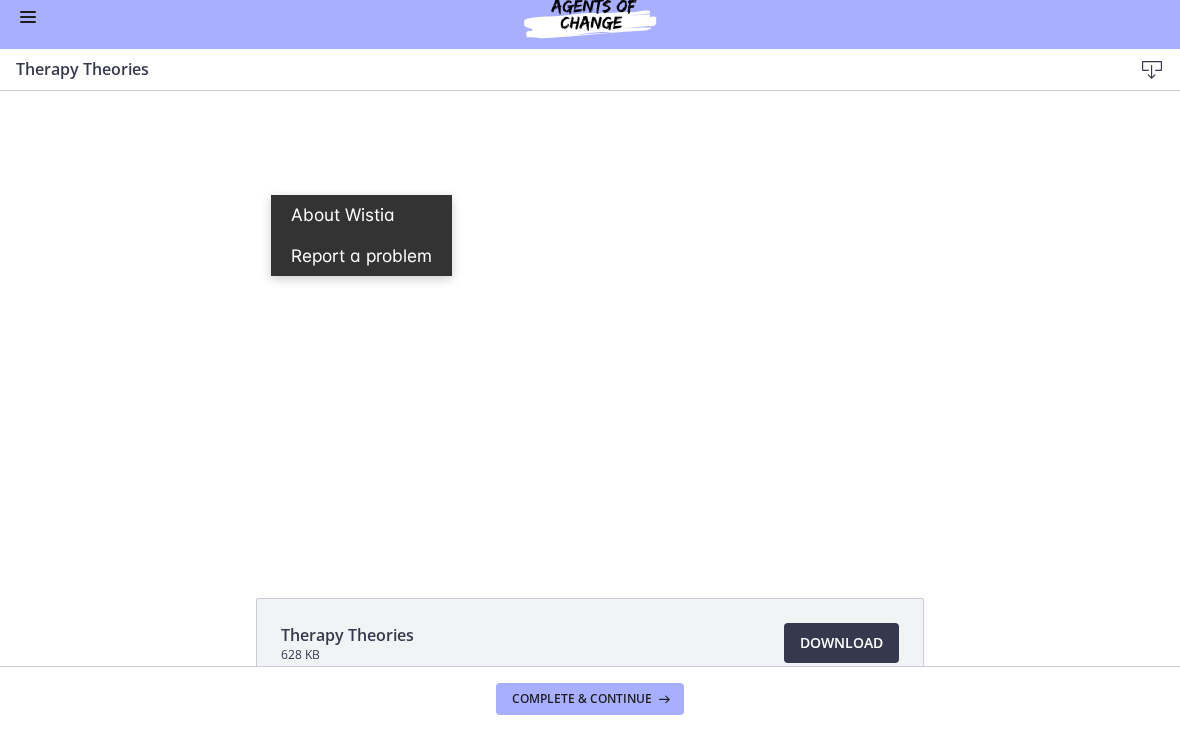 click at bounding box center [590, 322] 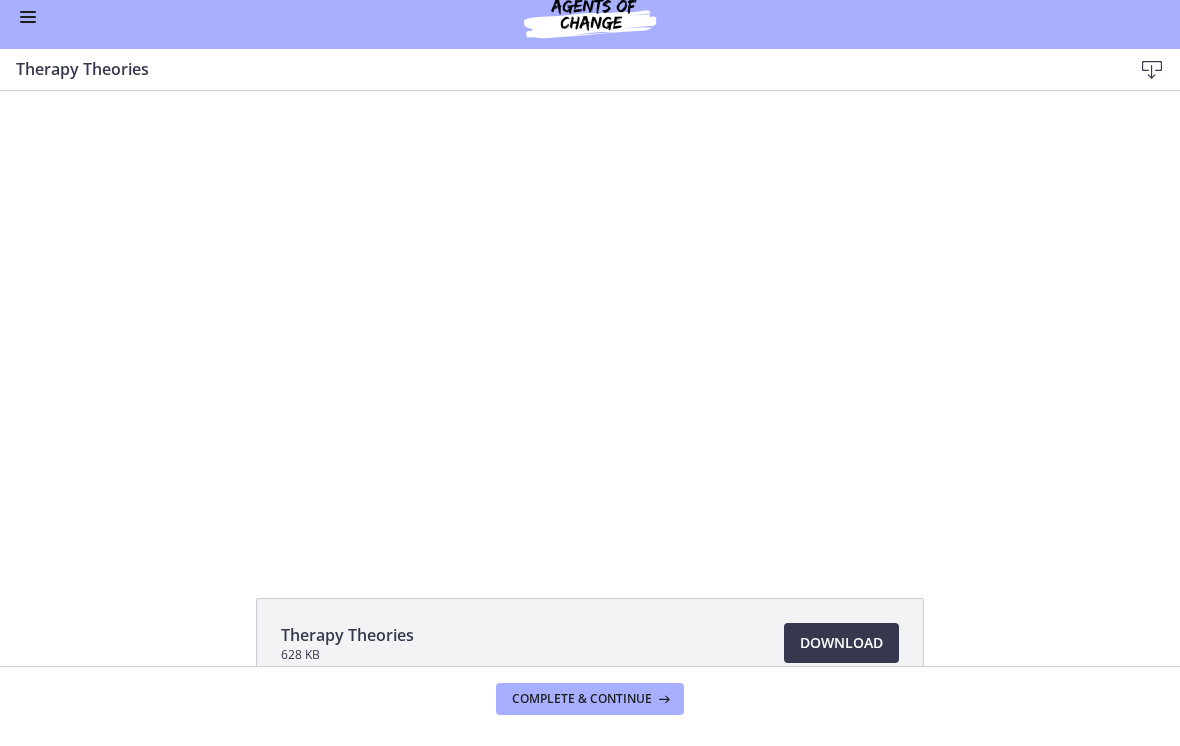 click on "Skip to main content
Go to Dashboard
Go to Dashboard
Go to Dashboard
Agents of Change - Social Work Test Prep - MASTERS - PREMIUM
14%  complete
Search by lesson title
Getting Started: Studying for Success
11  /  11
Completed
Welcome to Agents of Change!" at bounding box center (590, 373) 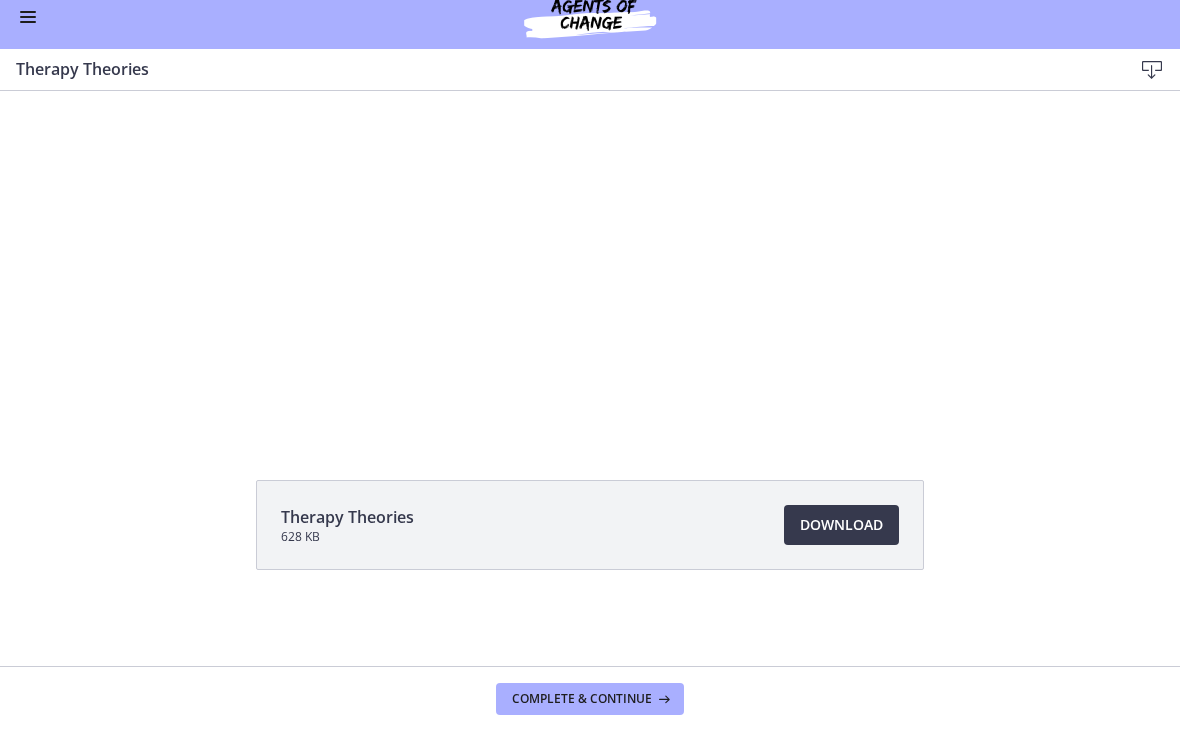 scroll, scrollTop: 118, scrollLeft: 0, axis: vertical 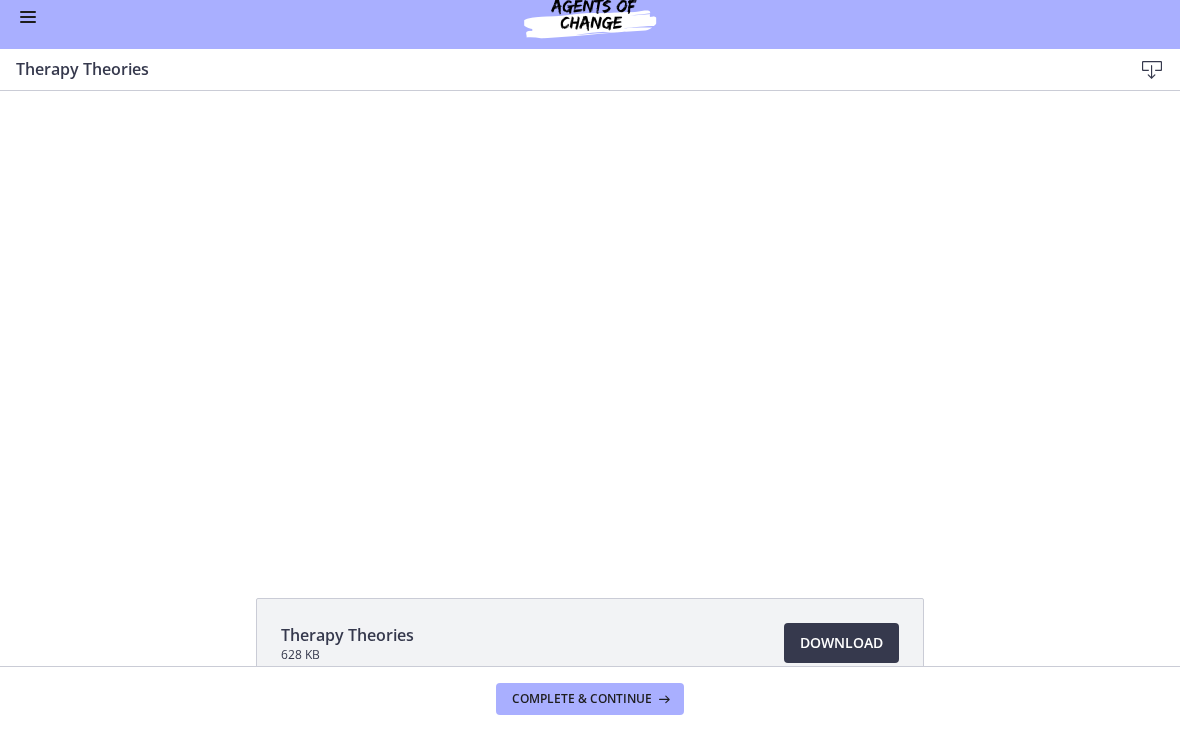click at bounding box center (590, 322) 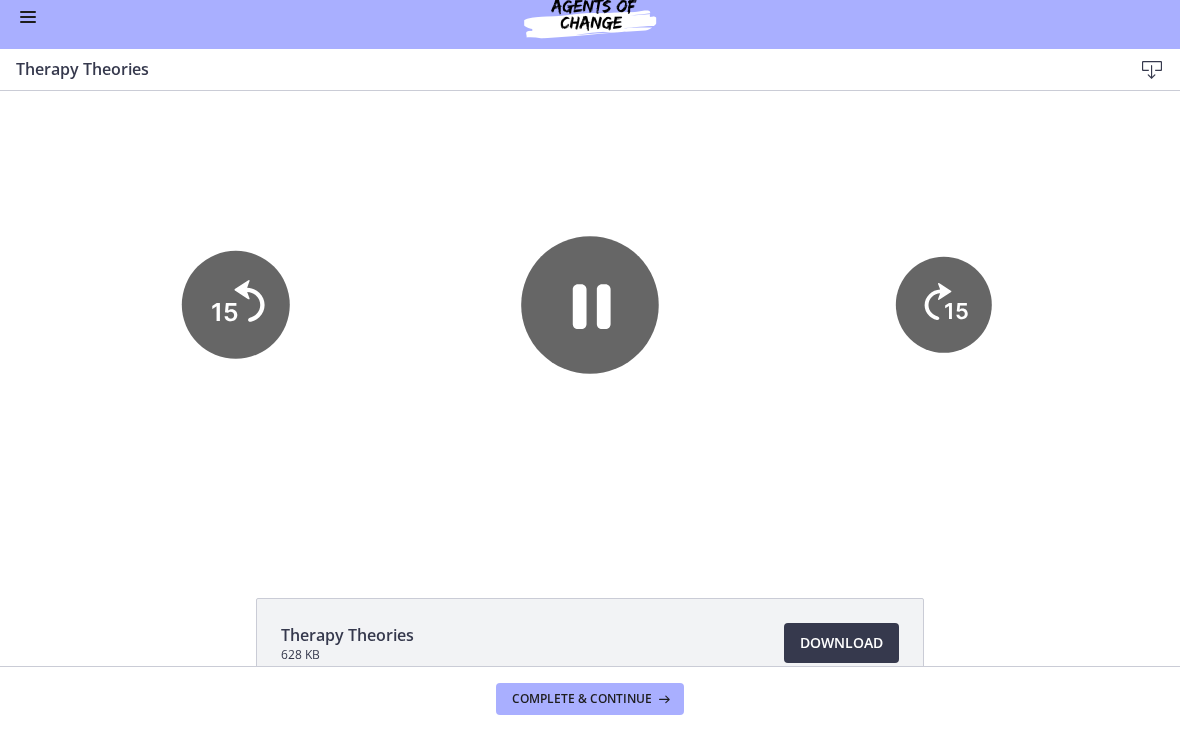 scroll, scrollTop: 0, scrollLeft: 0, axis: both 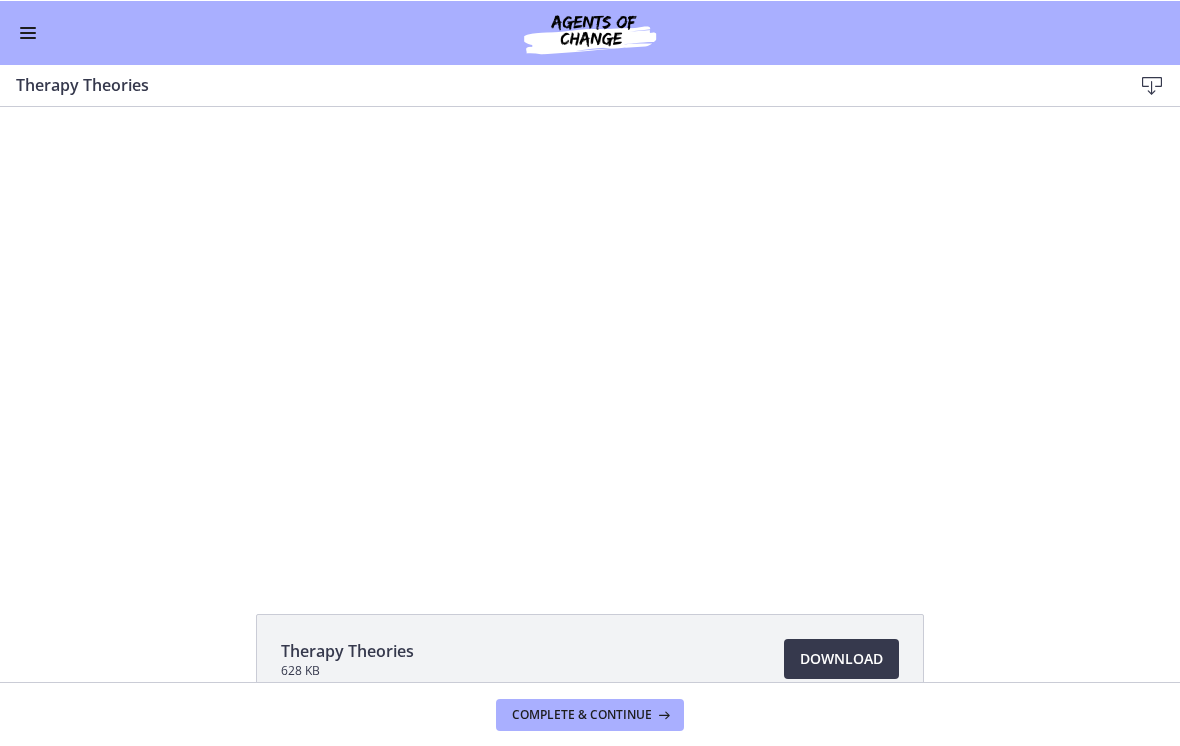 click at bounding box center [590, 338] 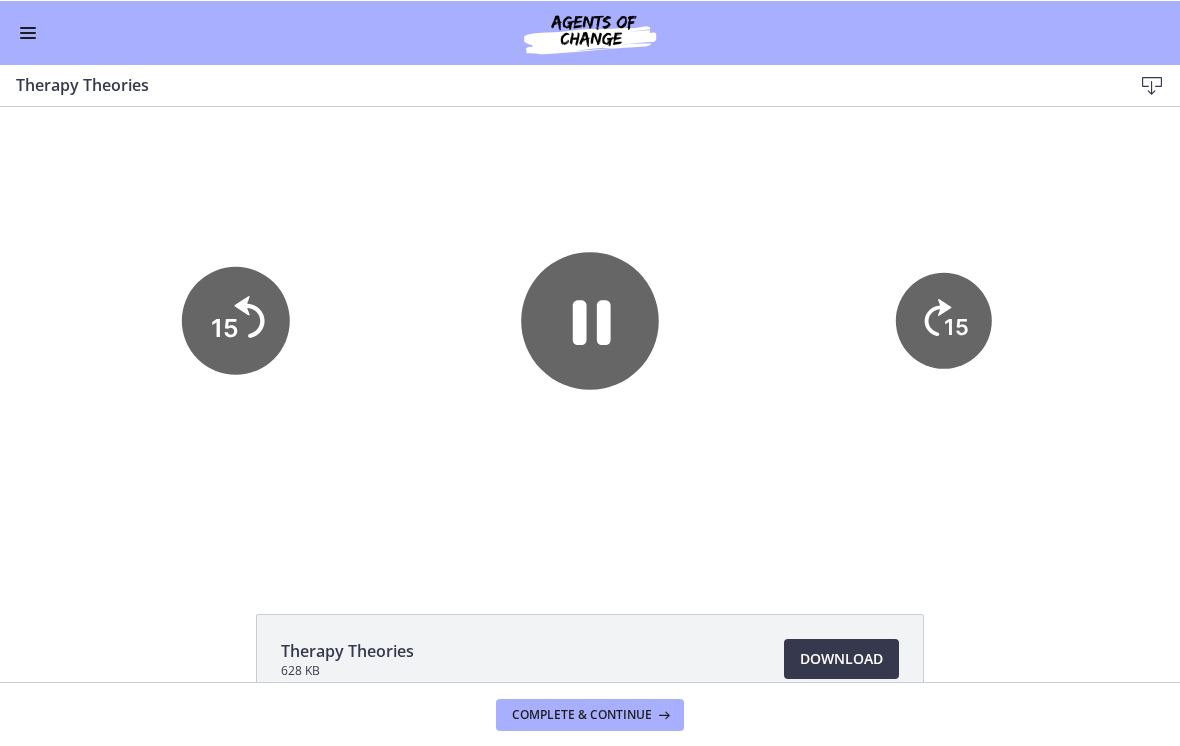 click 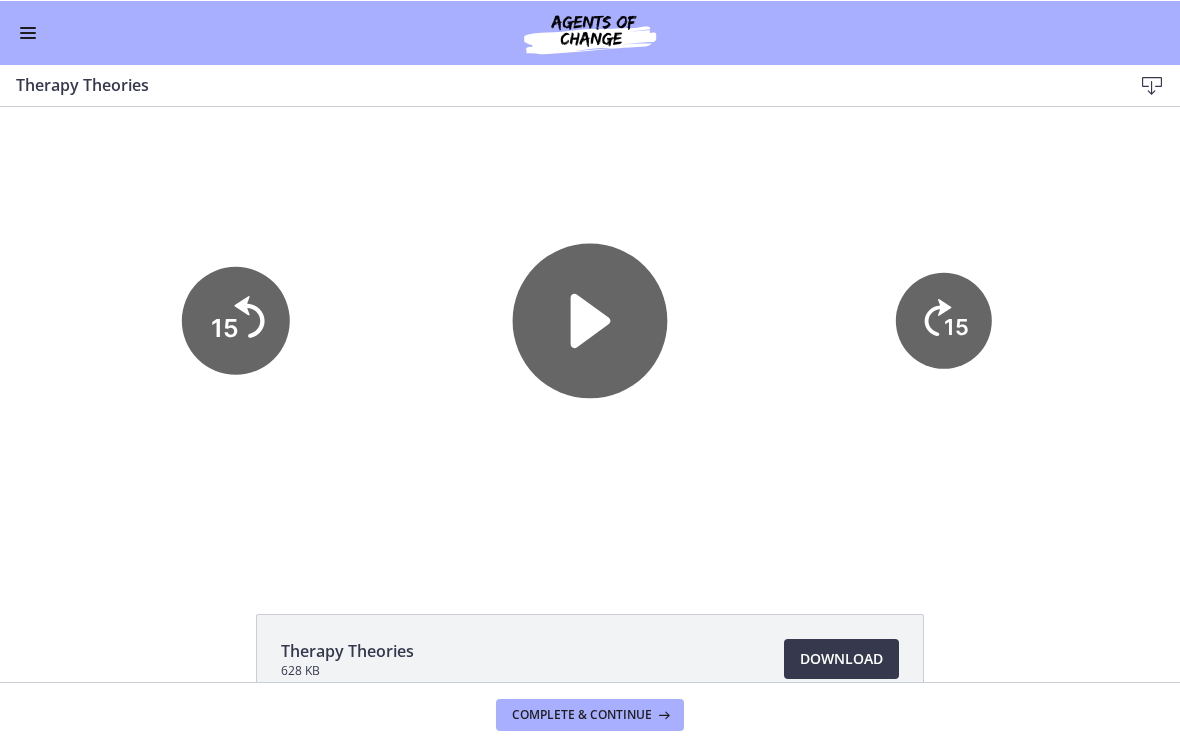 click 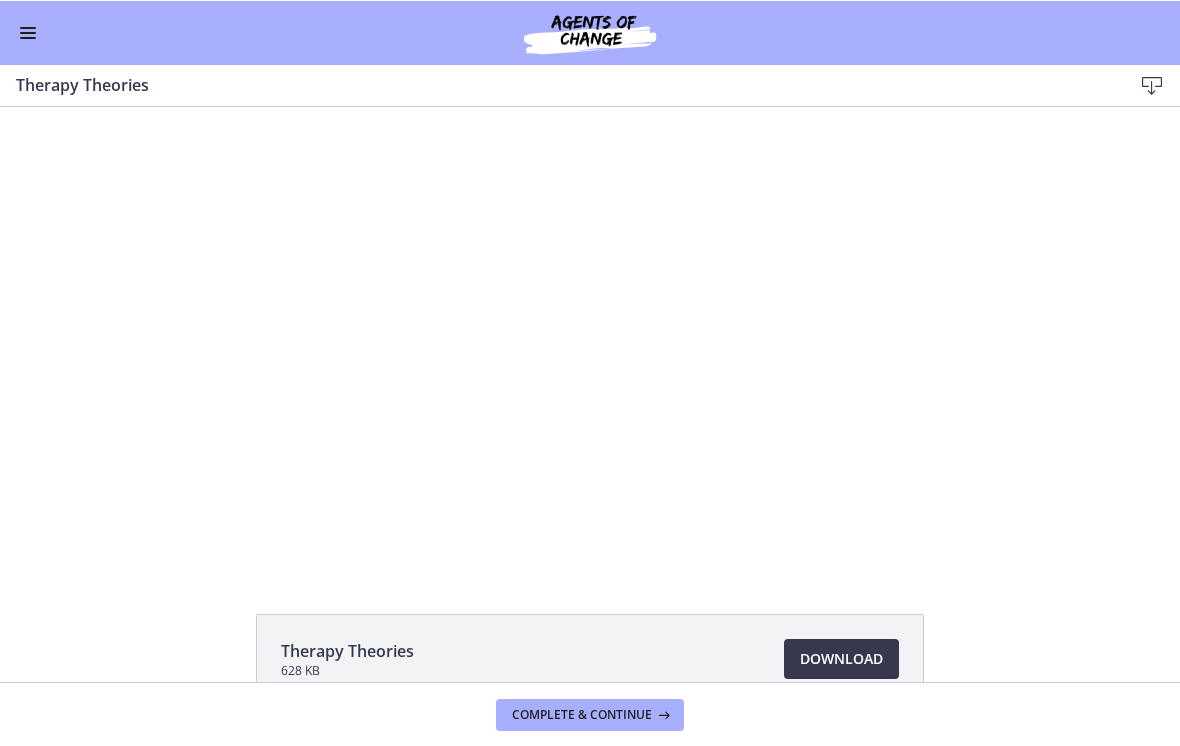 click at bounding box center (590, 338) 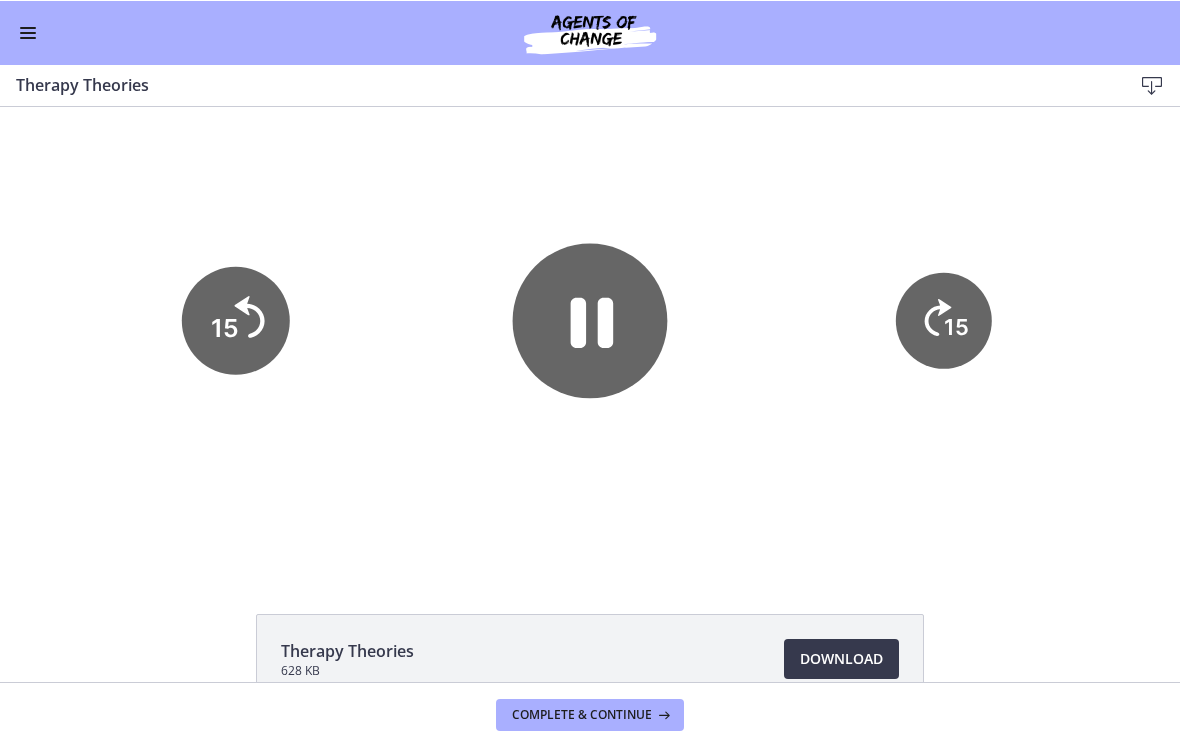 click 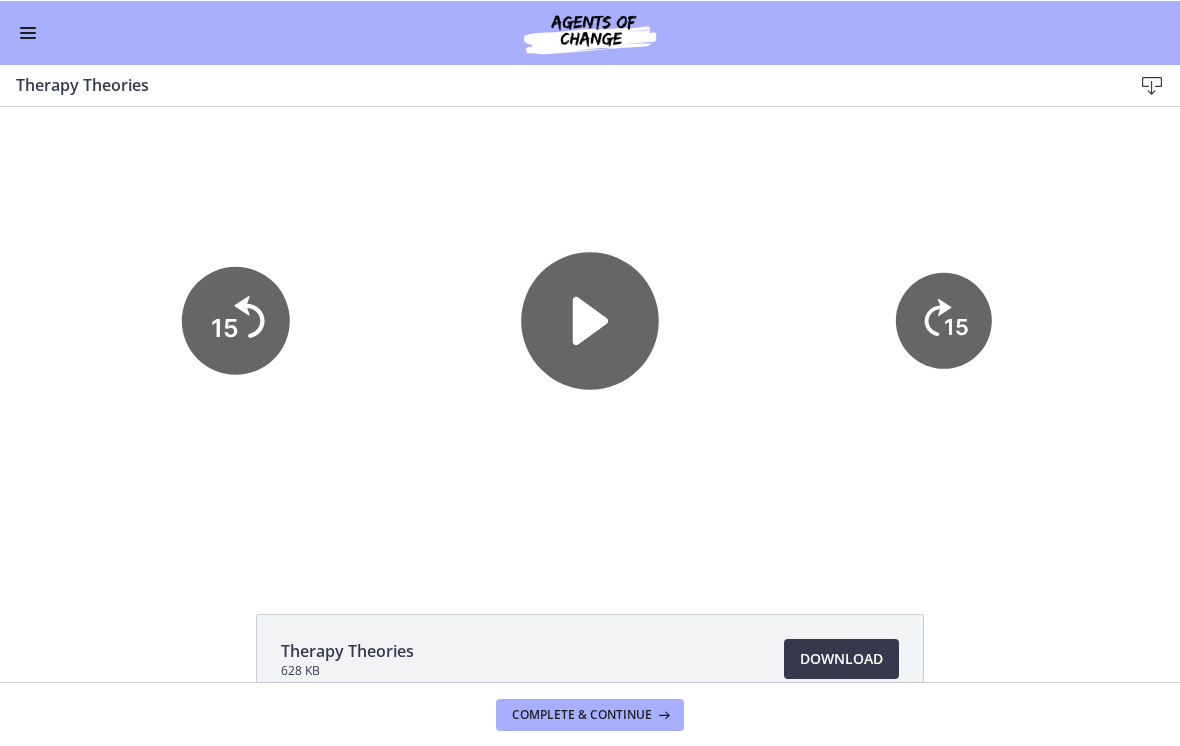click 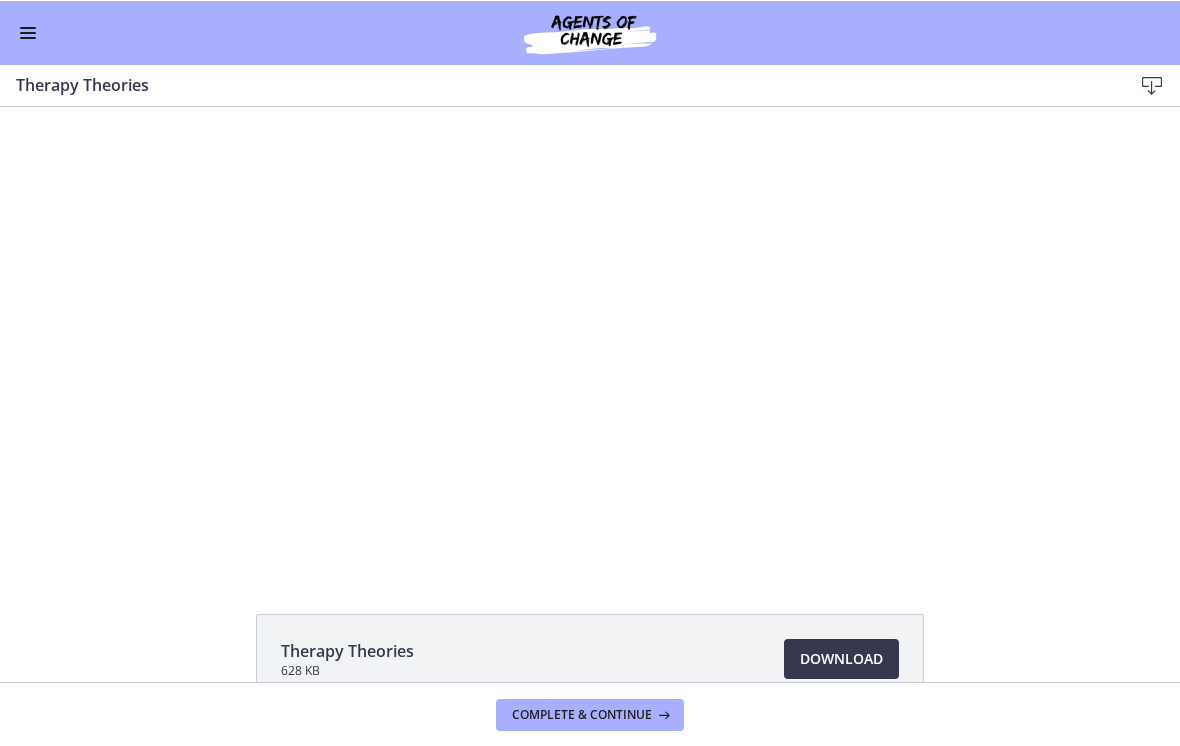 click at bounding box center (590, 338) 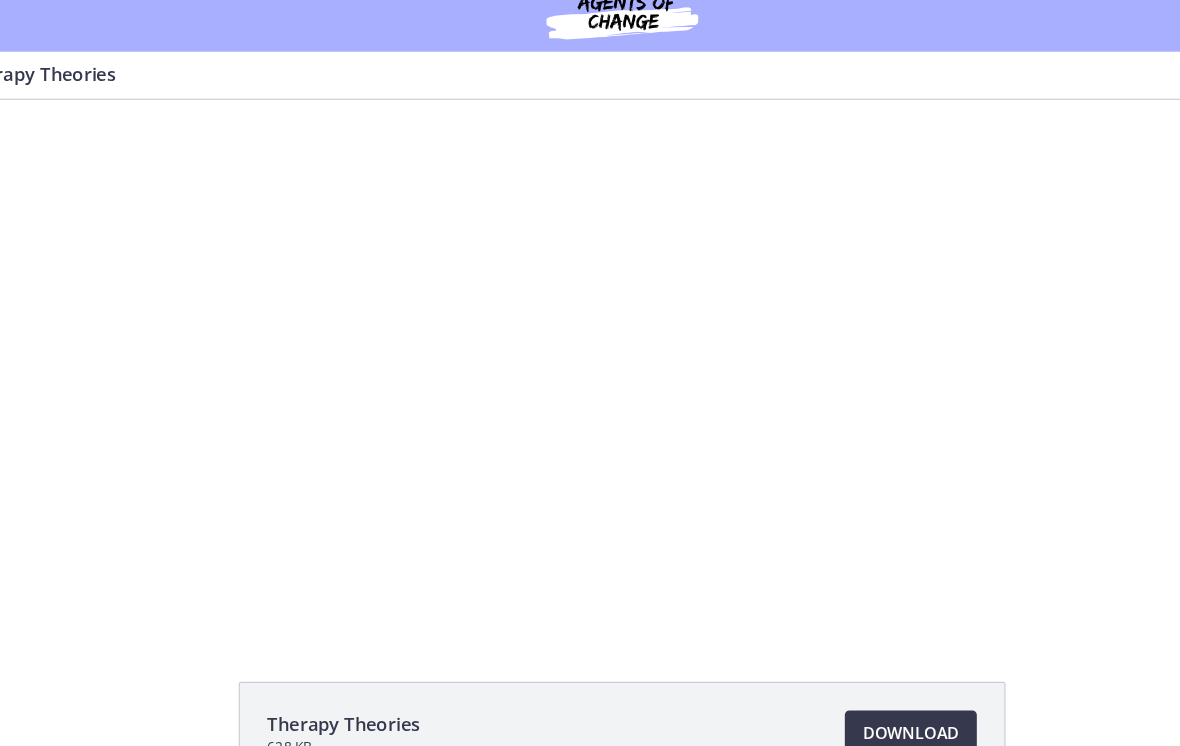 click at bounding box center (535, 330) 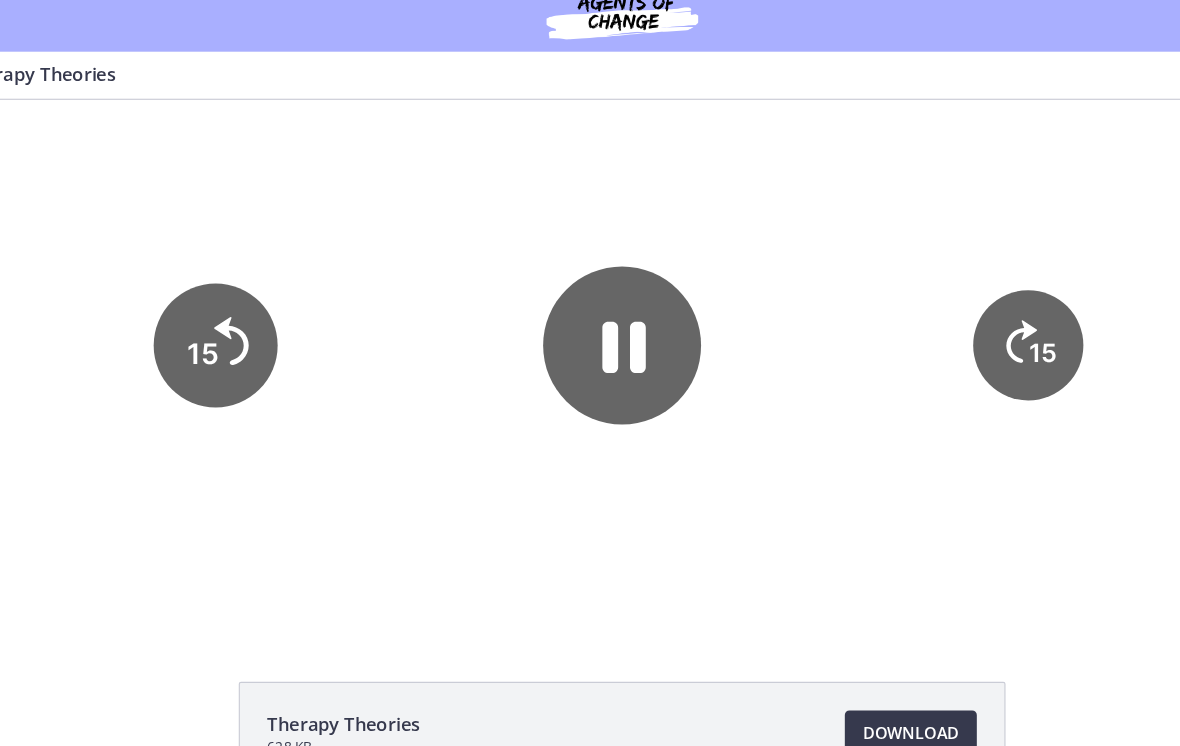 click 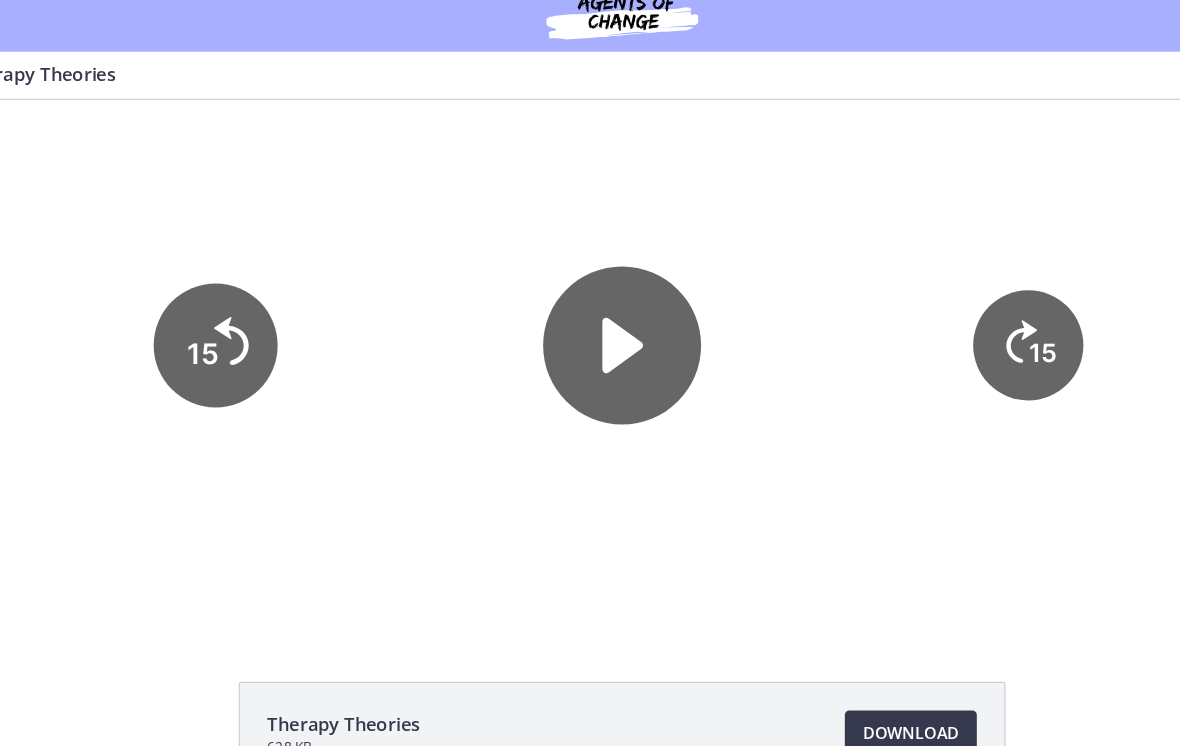 click 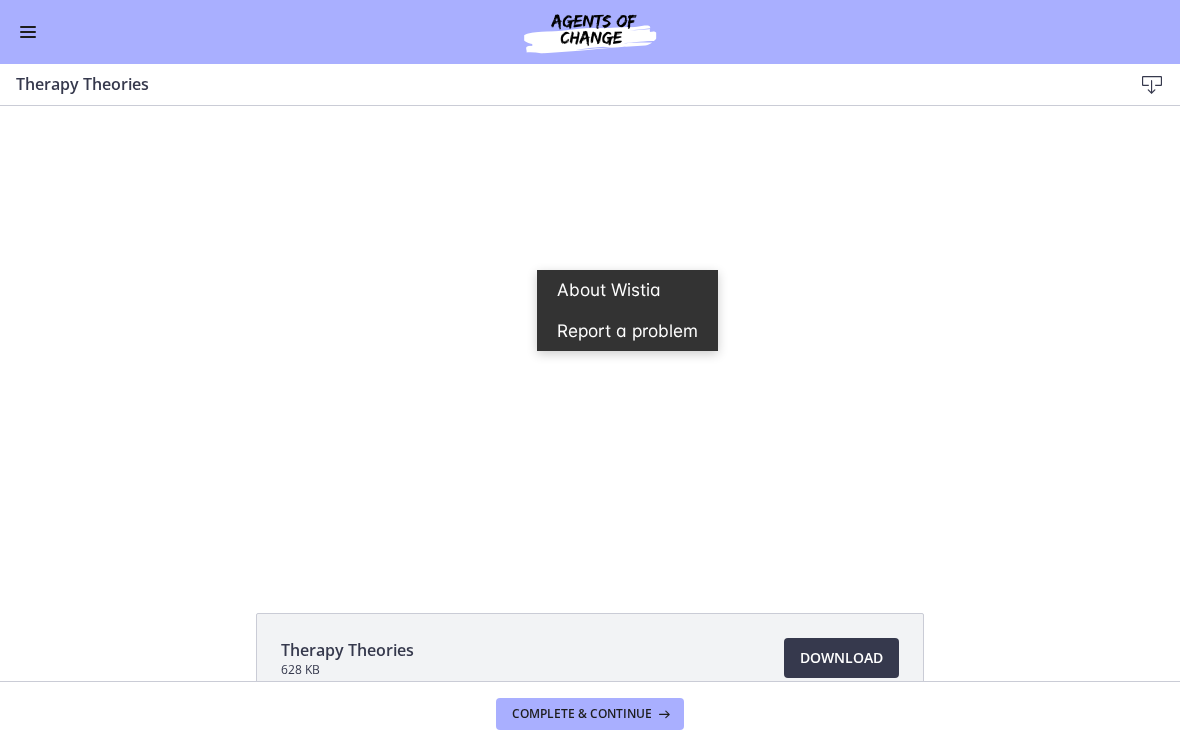 click at bounding box center (590, 337) 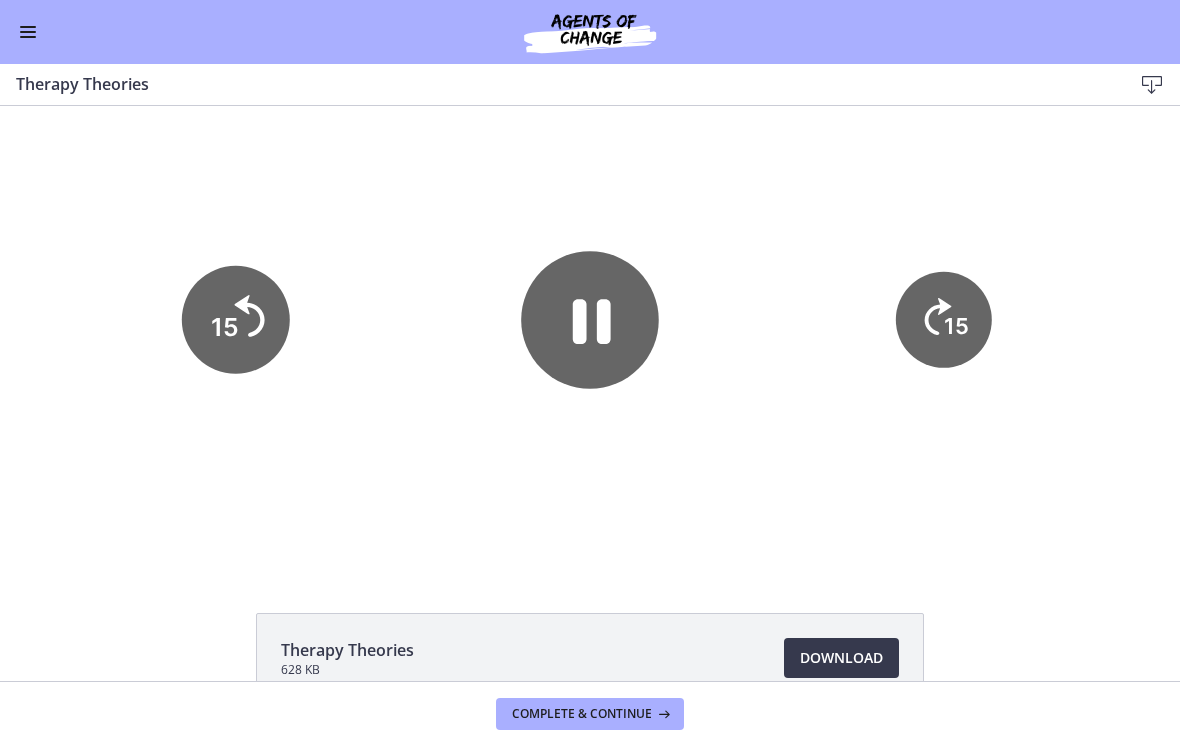click on "15" 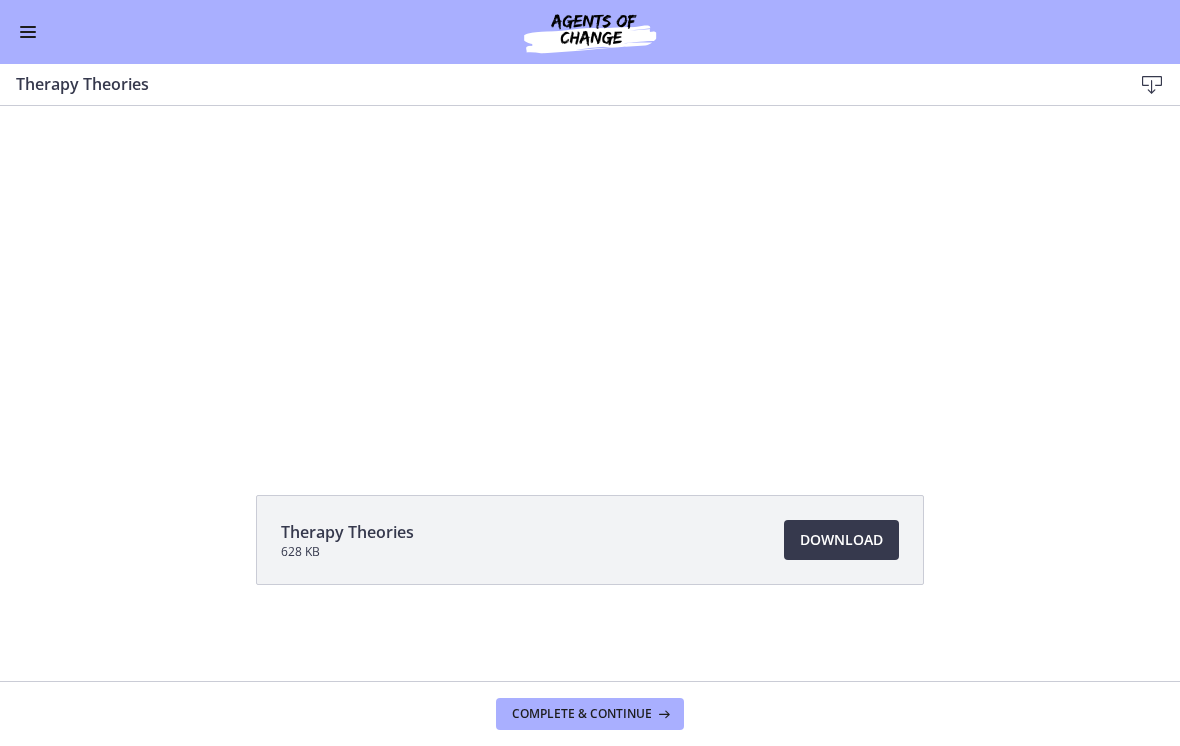 click at bounding box center [590, 219] 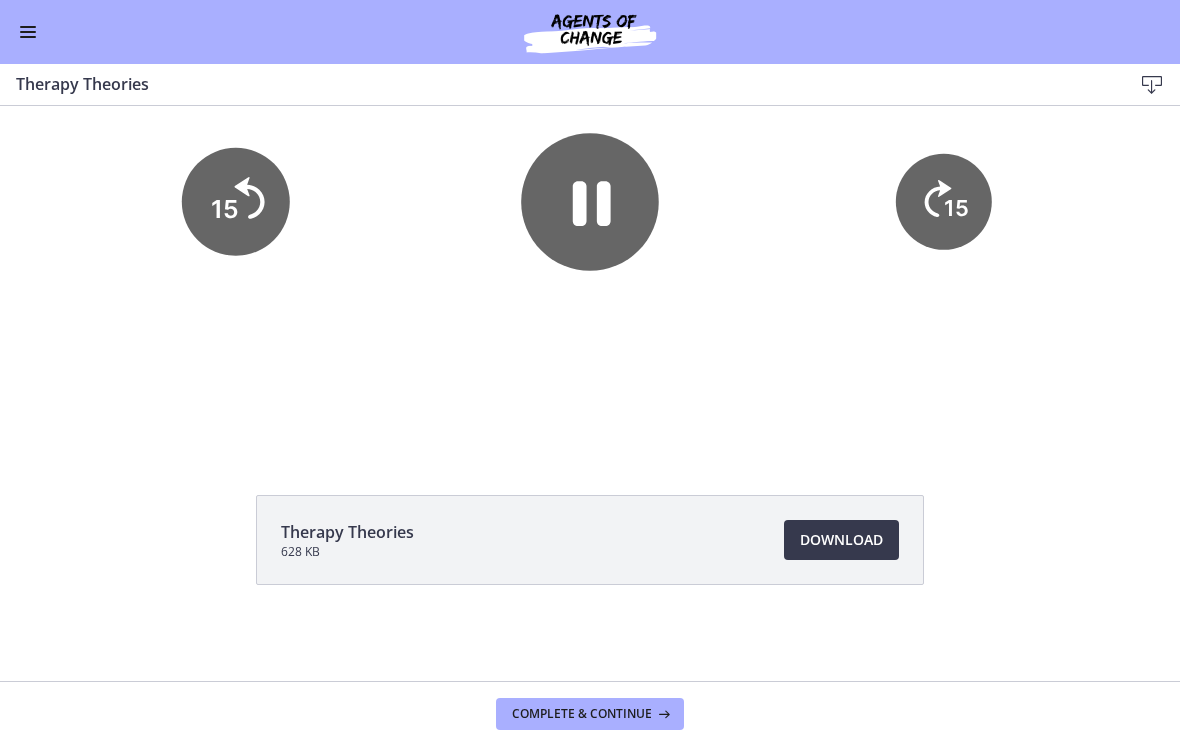 click on "15" 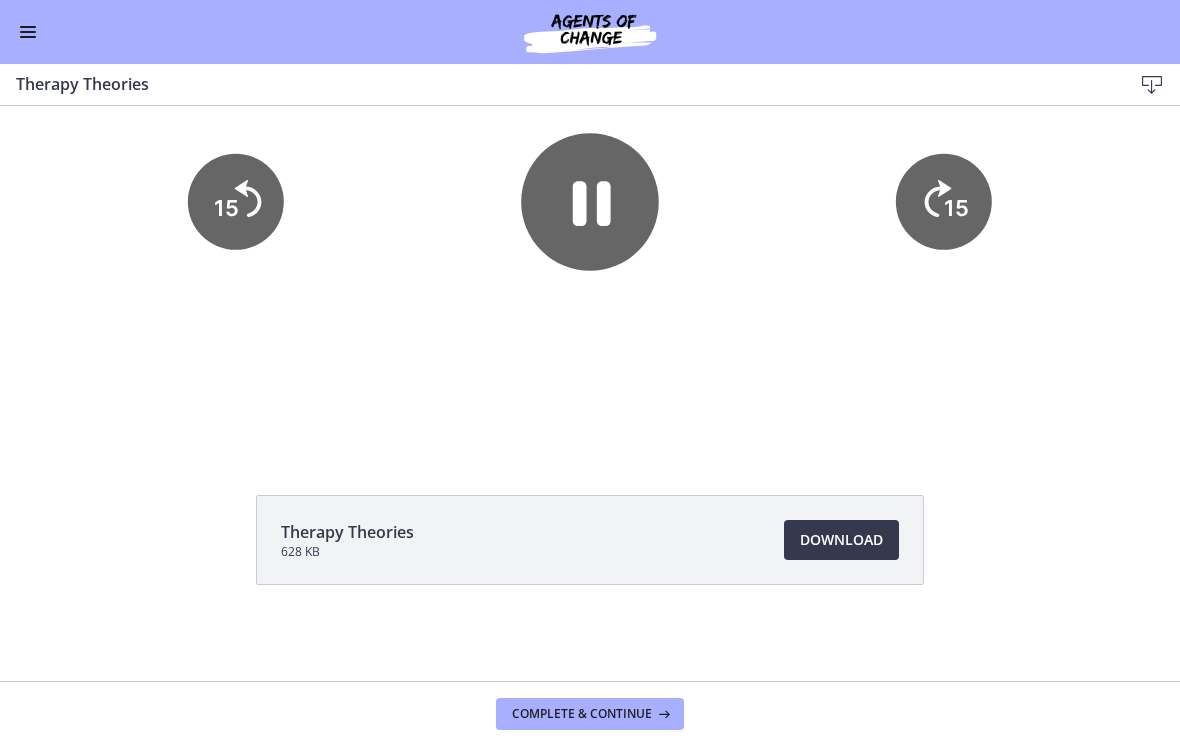 click 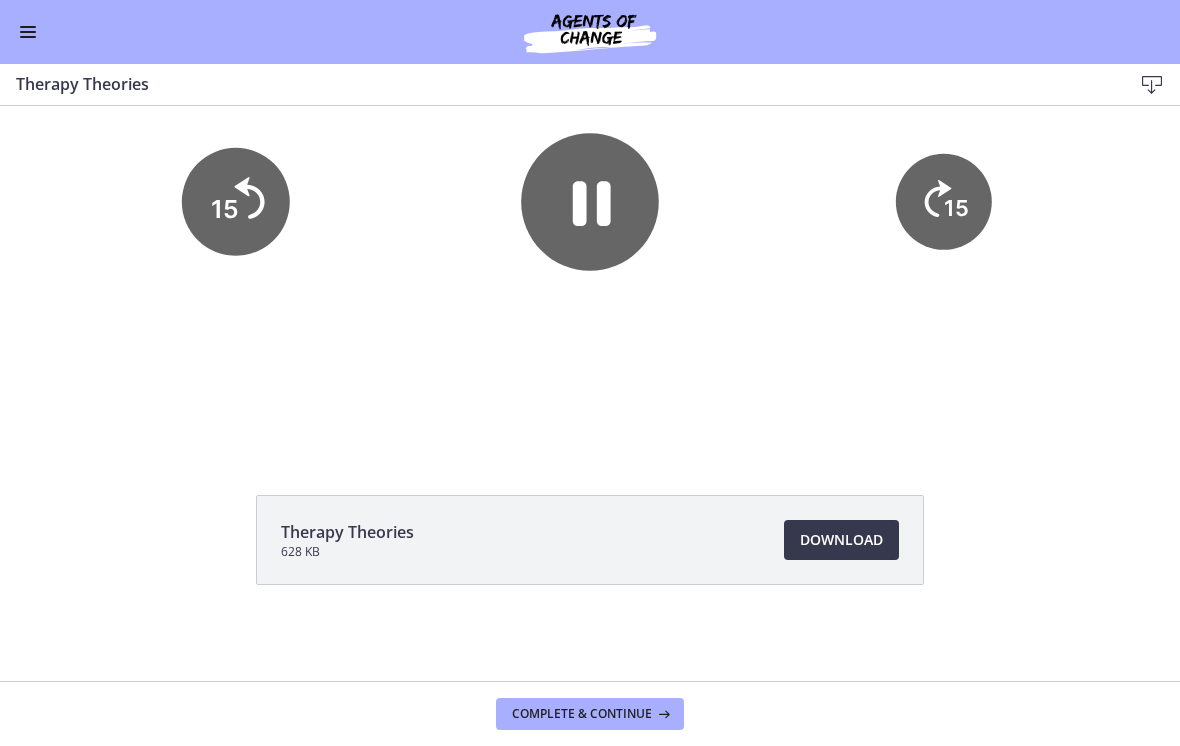 click on "15" 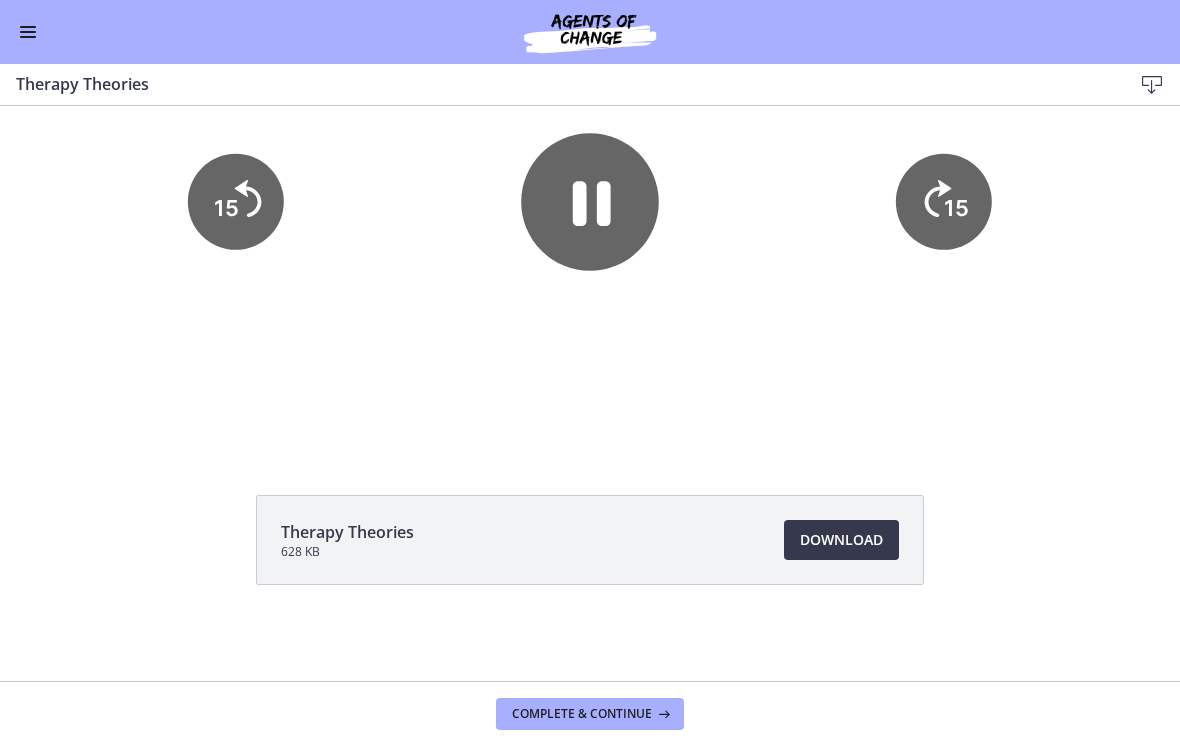 click on "15" 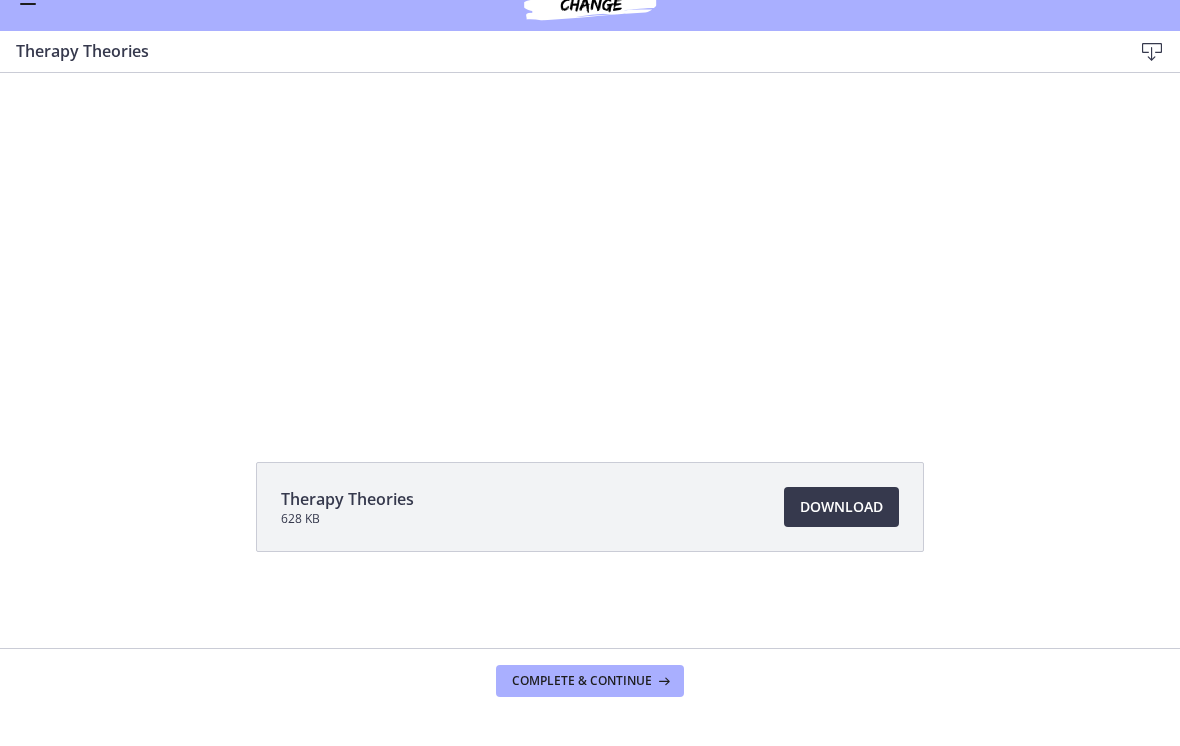 scroll, scrollTop: 118, scrollLeft: 0, axis: vertical 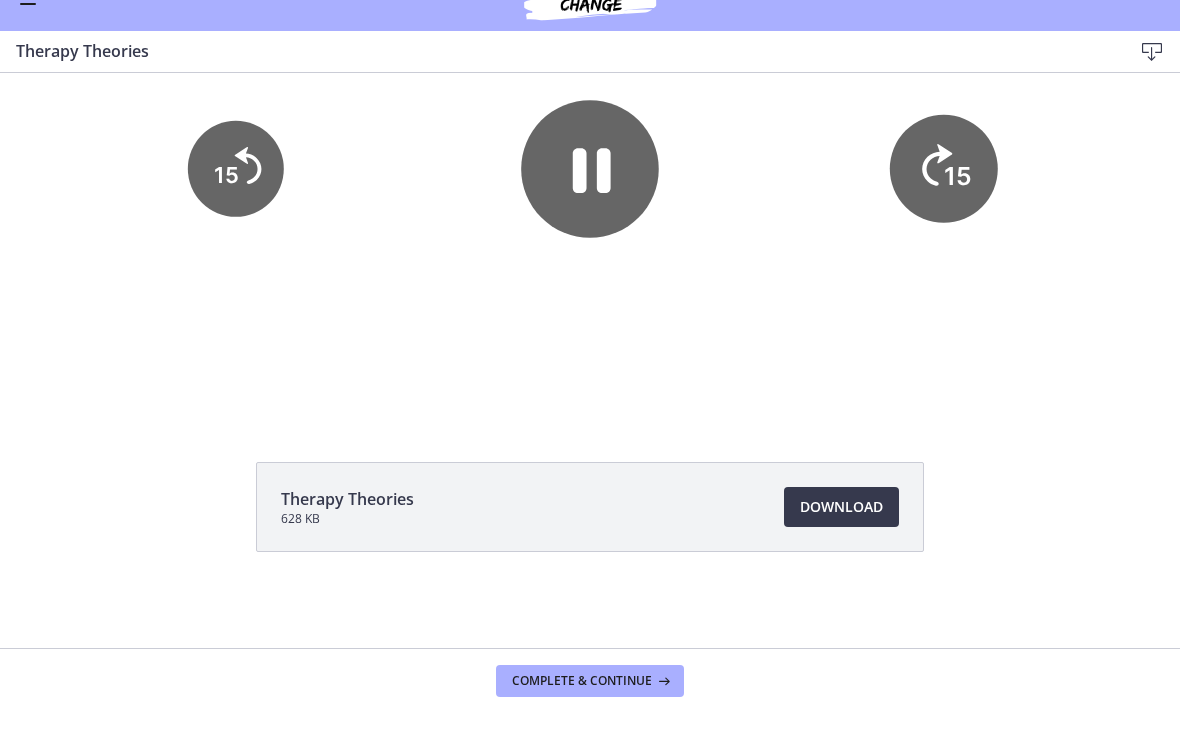 click on "15" 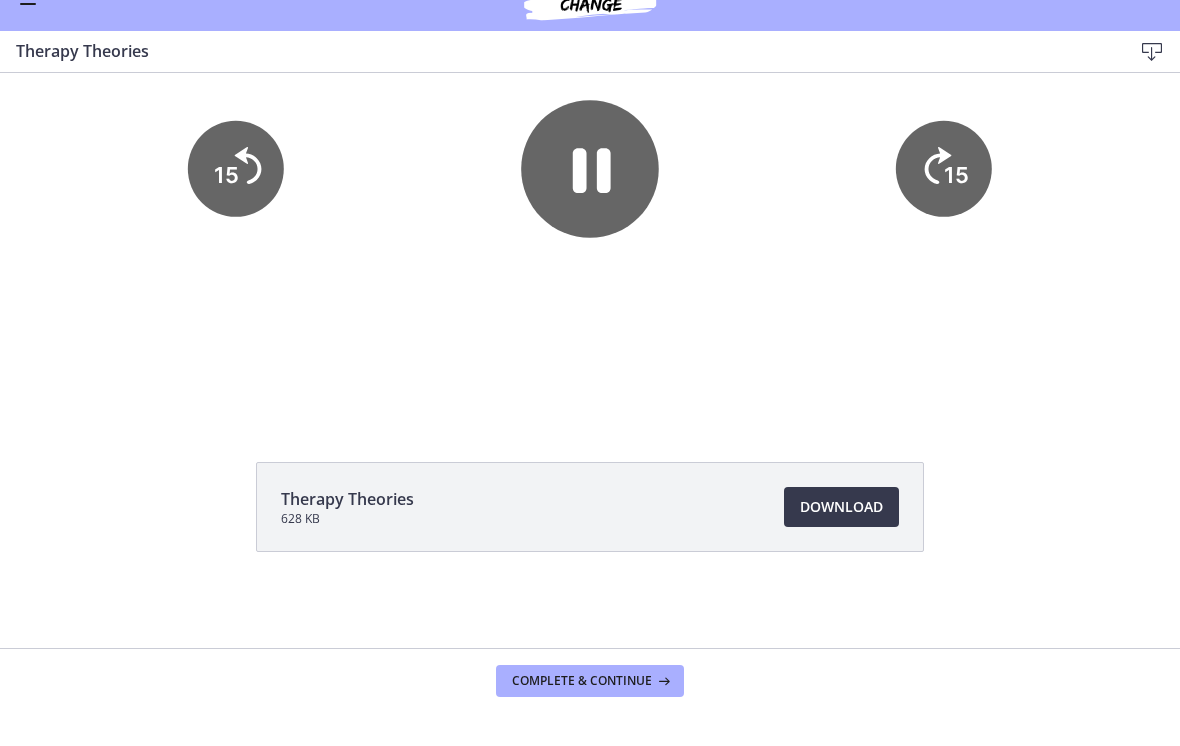 click on "15" 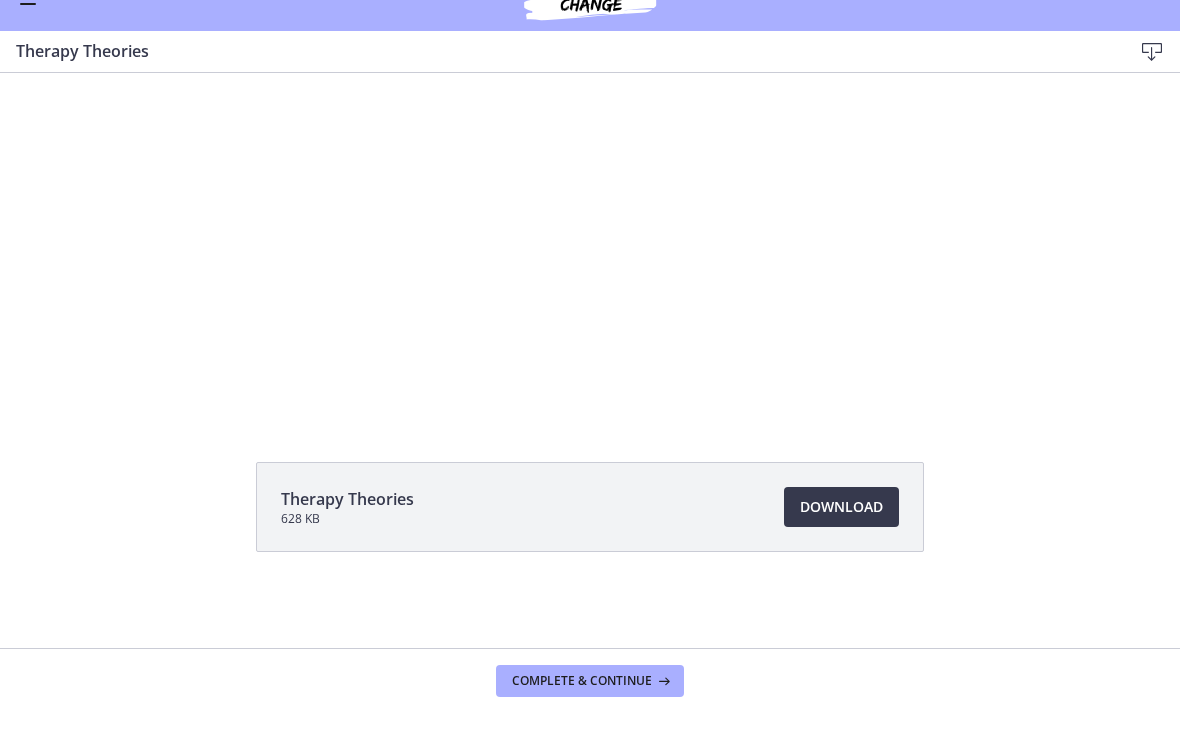 click at bounding box center (590, 186) 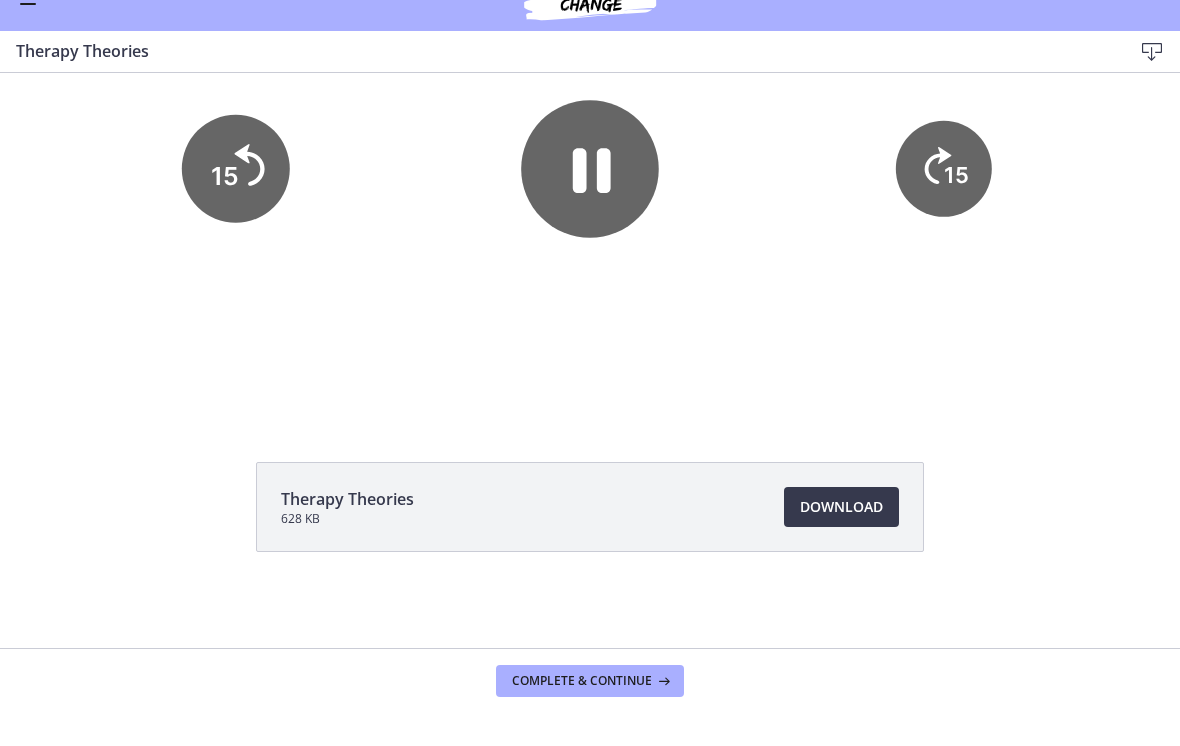 click on "15" 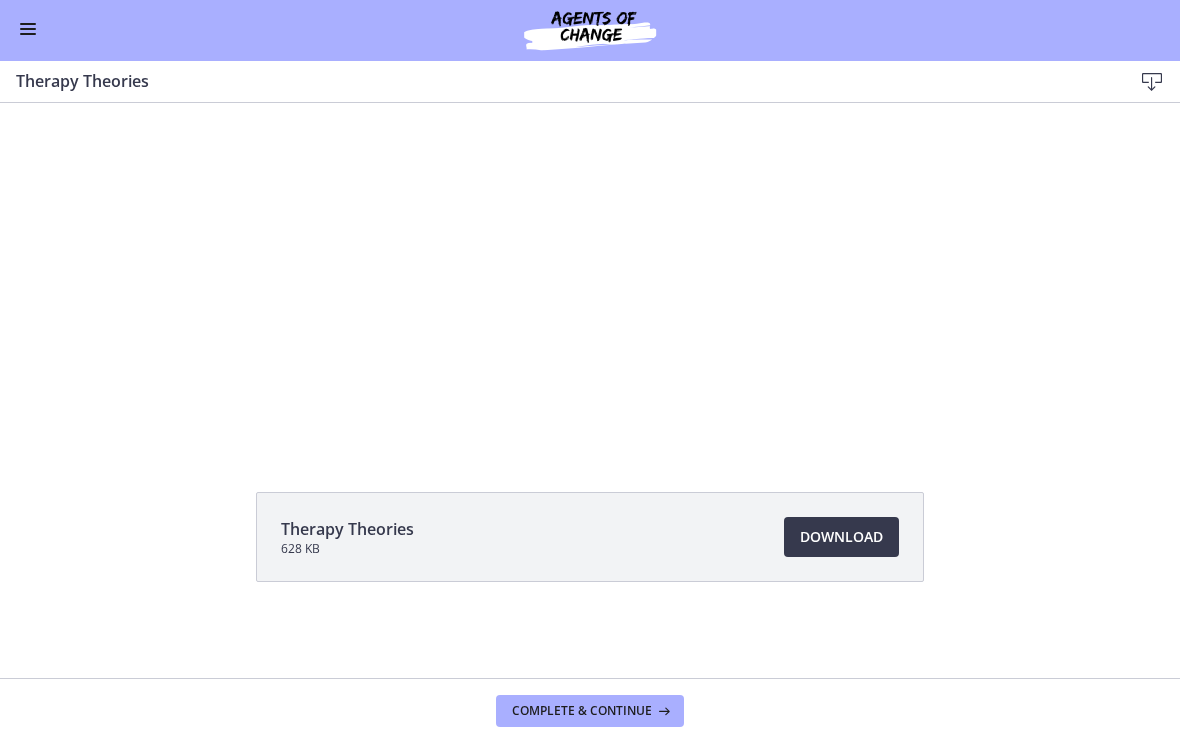 click on "Therapy Theories
Download
Enable fullscreen" at bounding box center (590, 85) 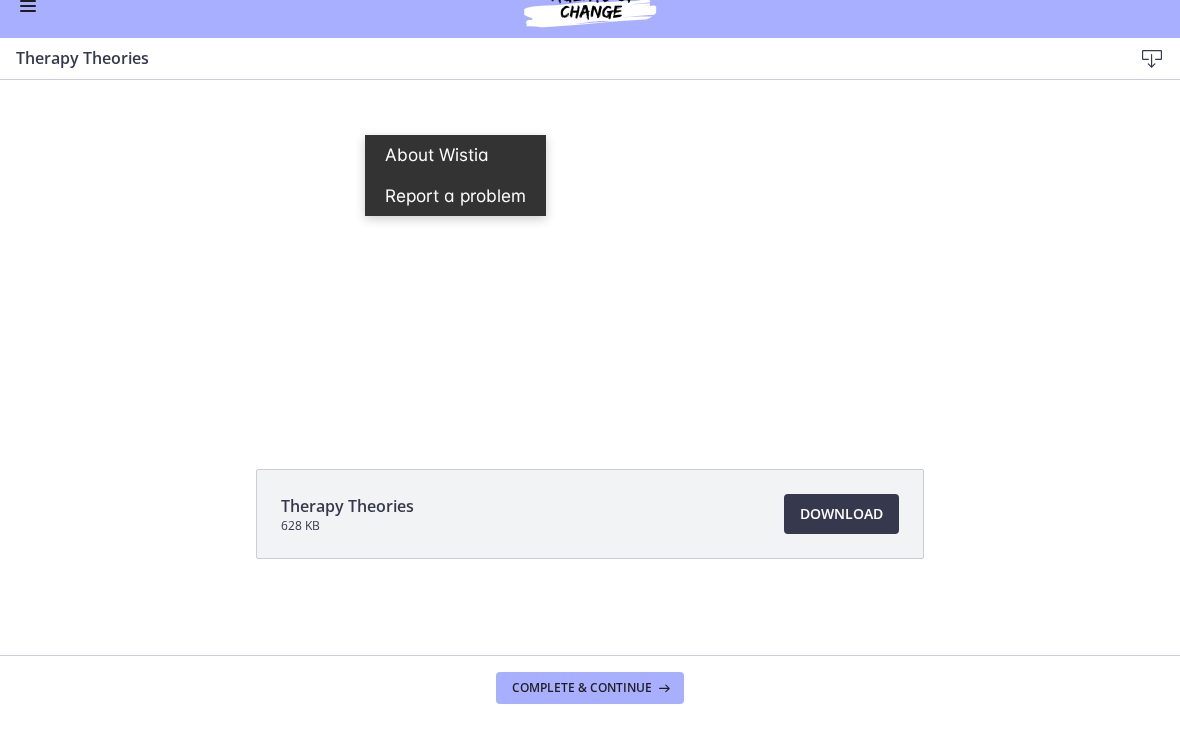click at bounding box center [28, 32] 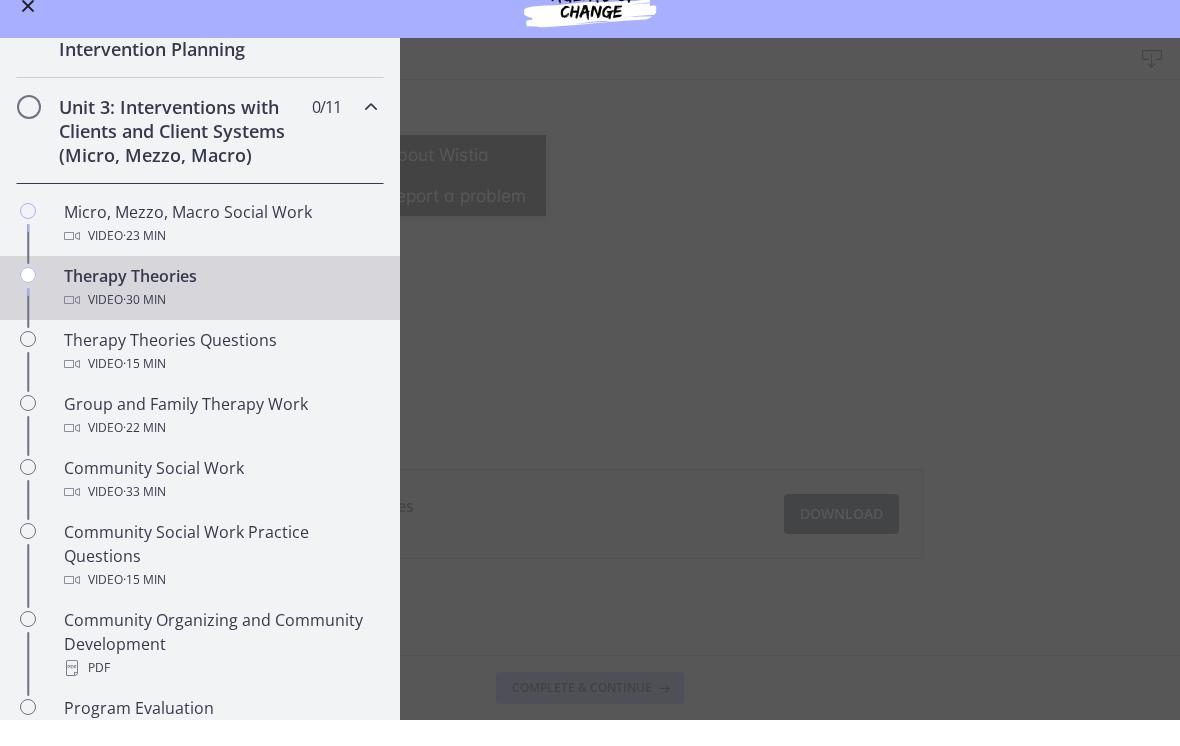 scroll, scrollTop: 1, scrollLeft: 0, axis: vertical 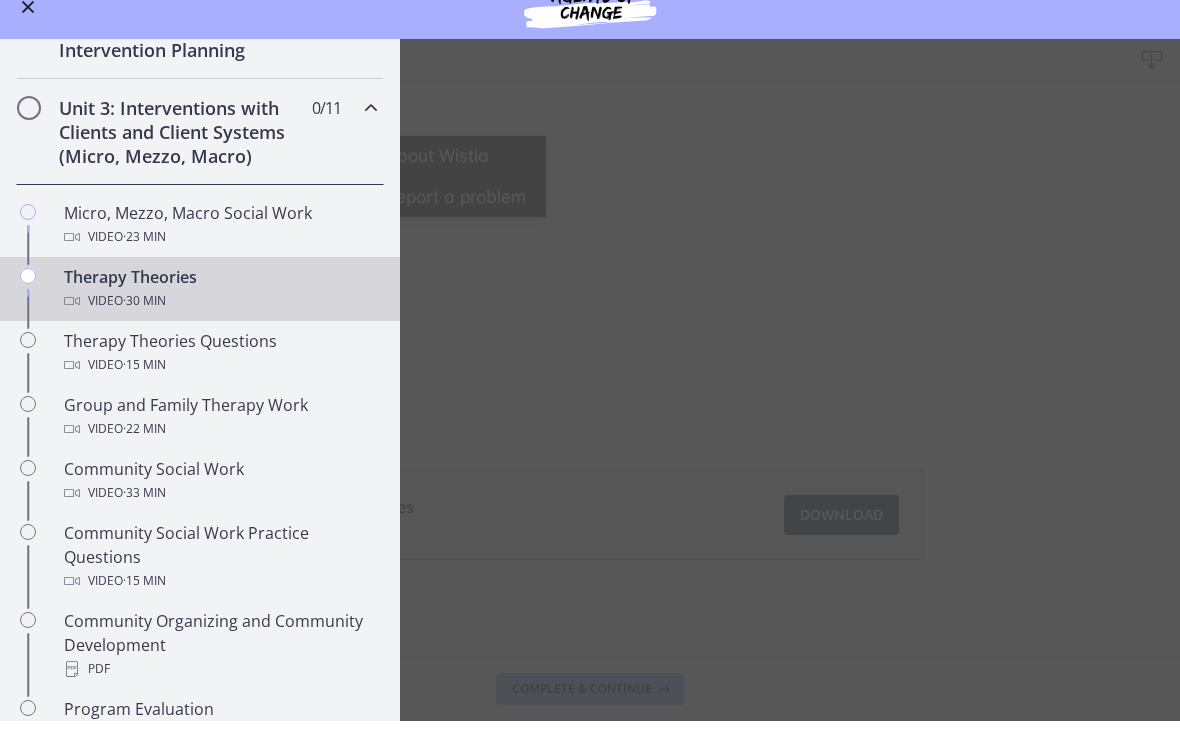 click on "Therapy Theories
Download
Enable fullscreen
Therapy Theories
628 KB
Download
Opens in a new window
Complete & continue" at bounding box center [590, 405] 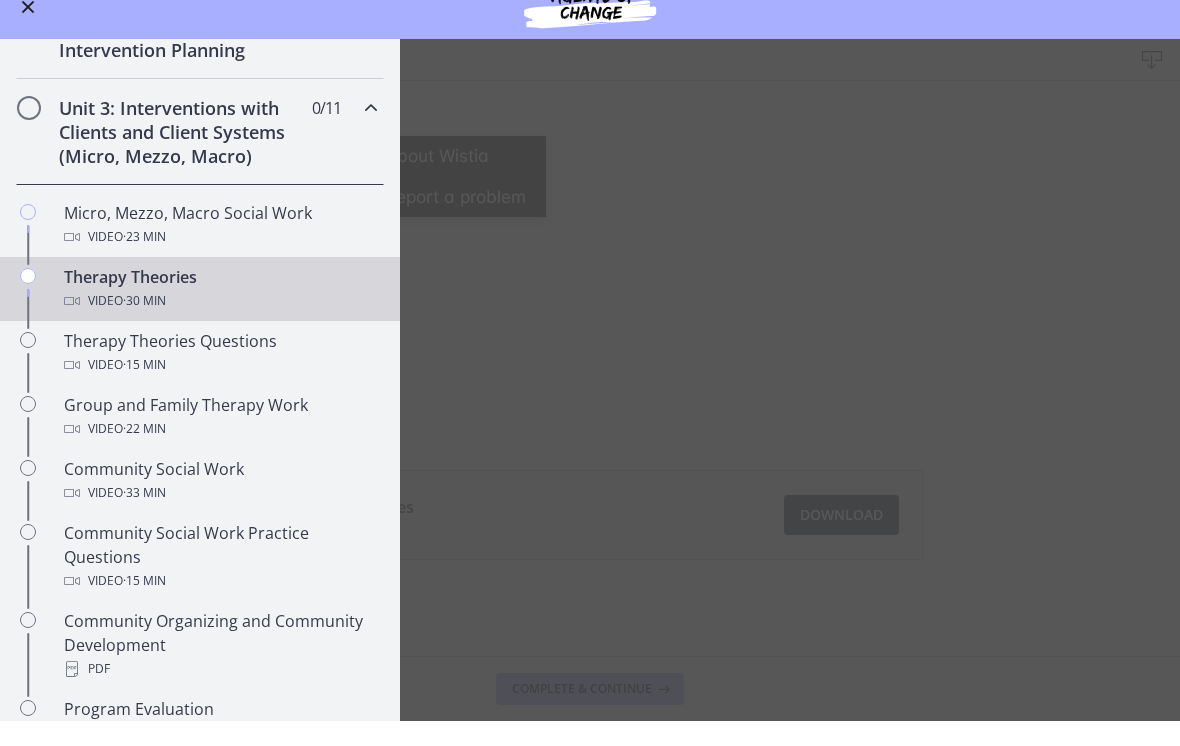 click at bounding box center [28, 32] 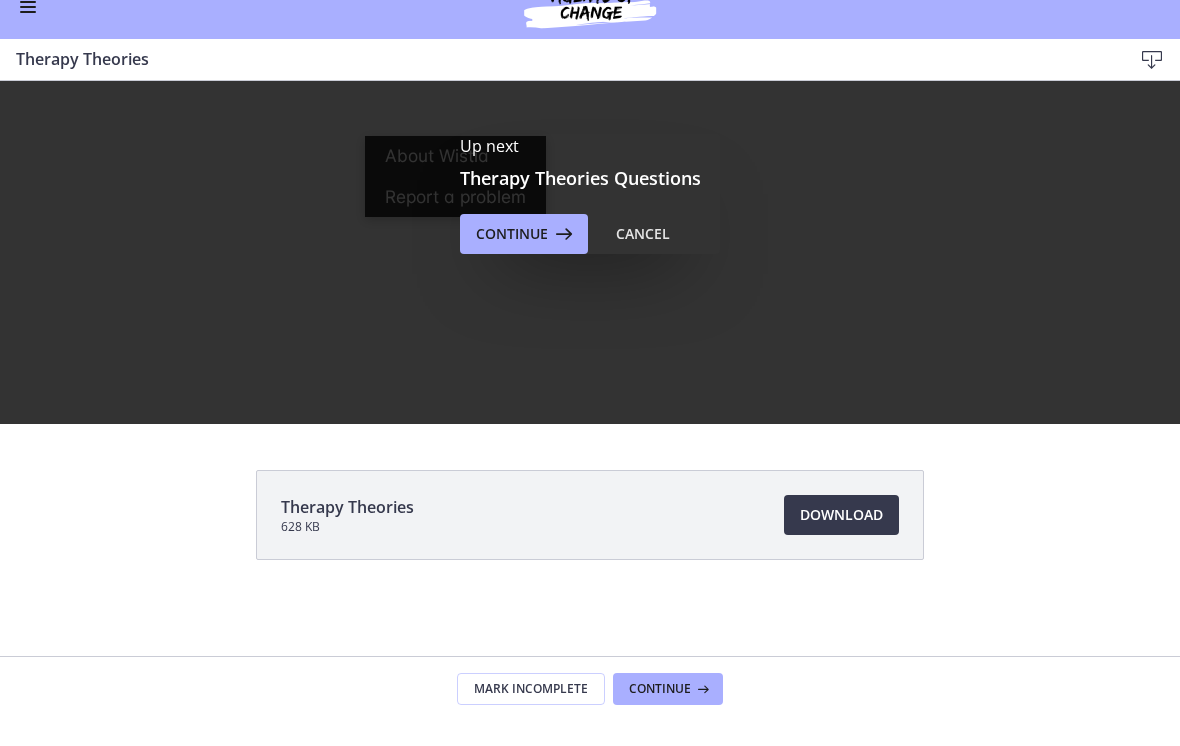 click on "Continue" at bounding box center [512, 259] 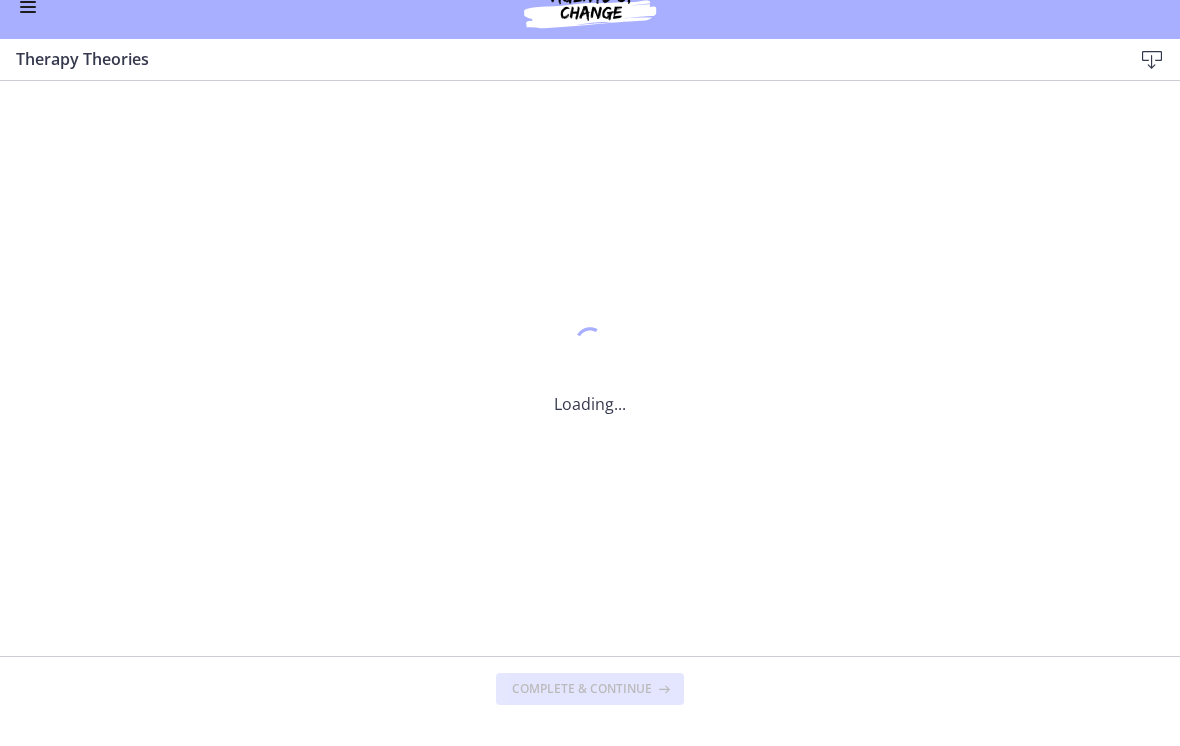 scroll, scrollTop: 0, scrollLeft: 0, axis: both 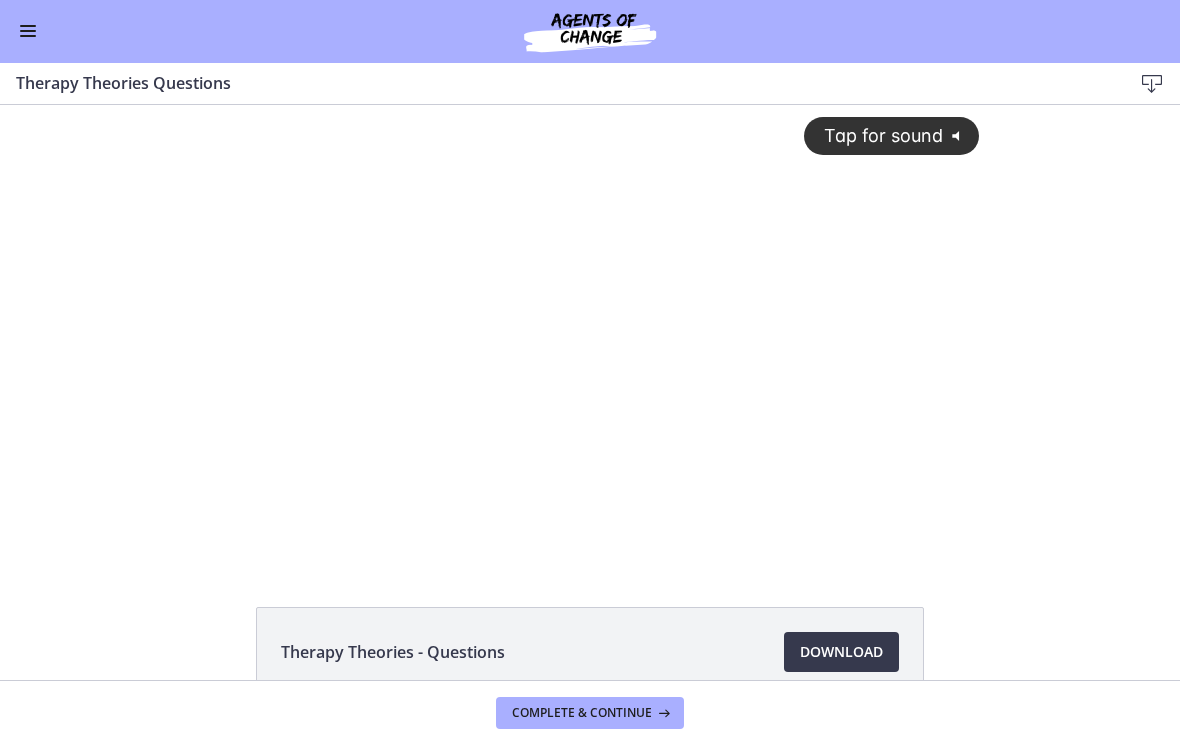 click on "Tap for sound
@keyframes VOLUME_SMALL_WAVE_FLASH {
0% { opacity: 0; }
33% { opacity: 1; }
66% { opacity: 1; }
100% { opacity: 0; }
}
@keyframes VOLUME_LARGE_WAVE_FLASH {
0% { opacity: 0; }
33% { opacity: 1; }
66% { opacity: 1; }
100% { opacity: 0; }
}
.volume__small-wave {
animation: VOLUME_SMALL_WAVE_FLASH 2s infinite;
opacity: 0;
}
.volume__large-wave {
animation: VOLUME_LARGE_WAVE_FLASH 2s infinite .3s;
opacity: 0;
}" at bounding box center (590, 317) 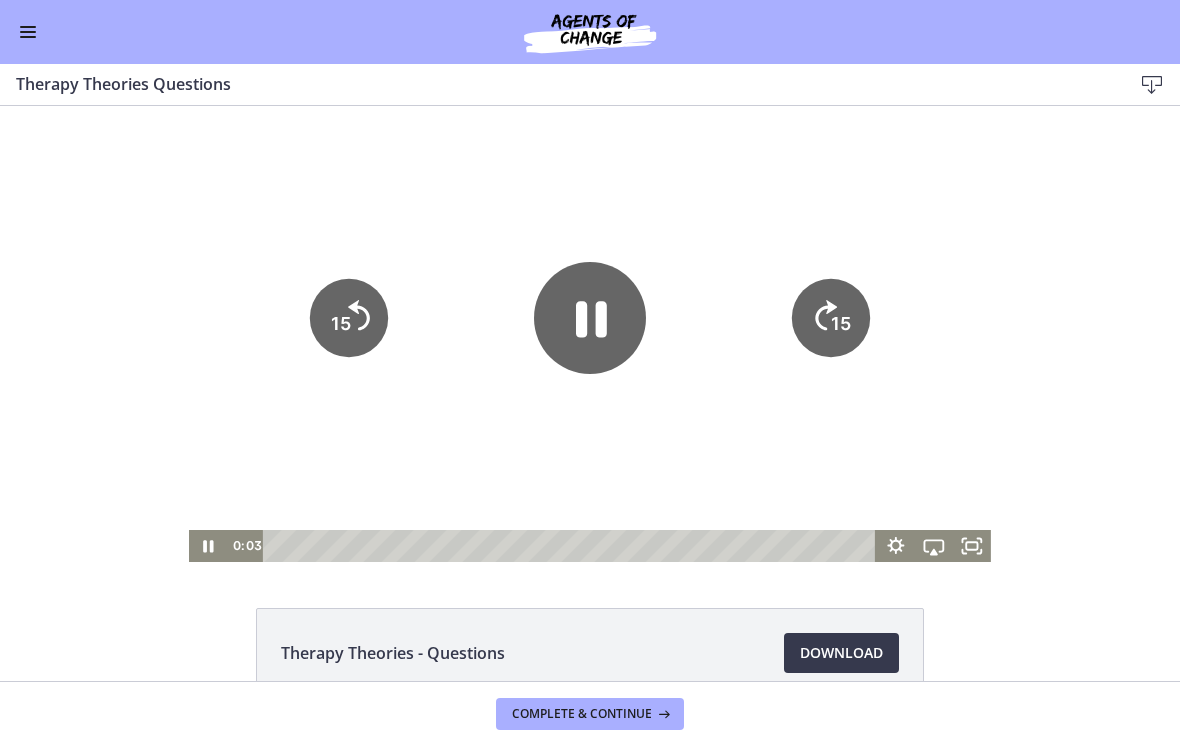 click 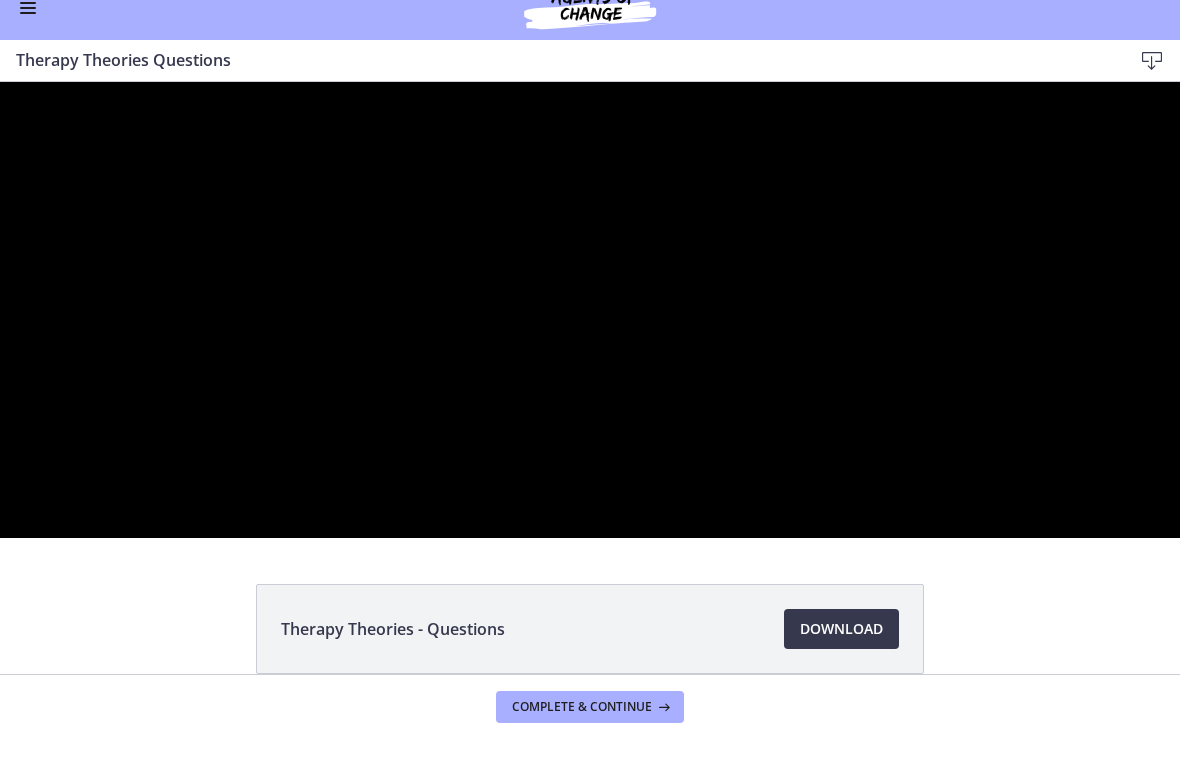 click at bounding box center [590, 310] 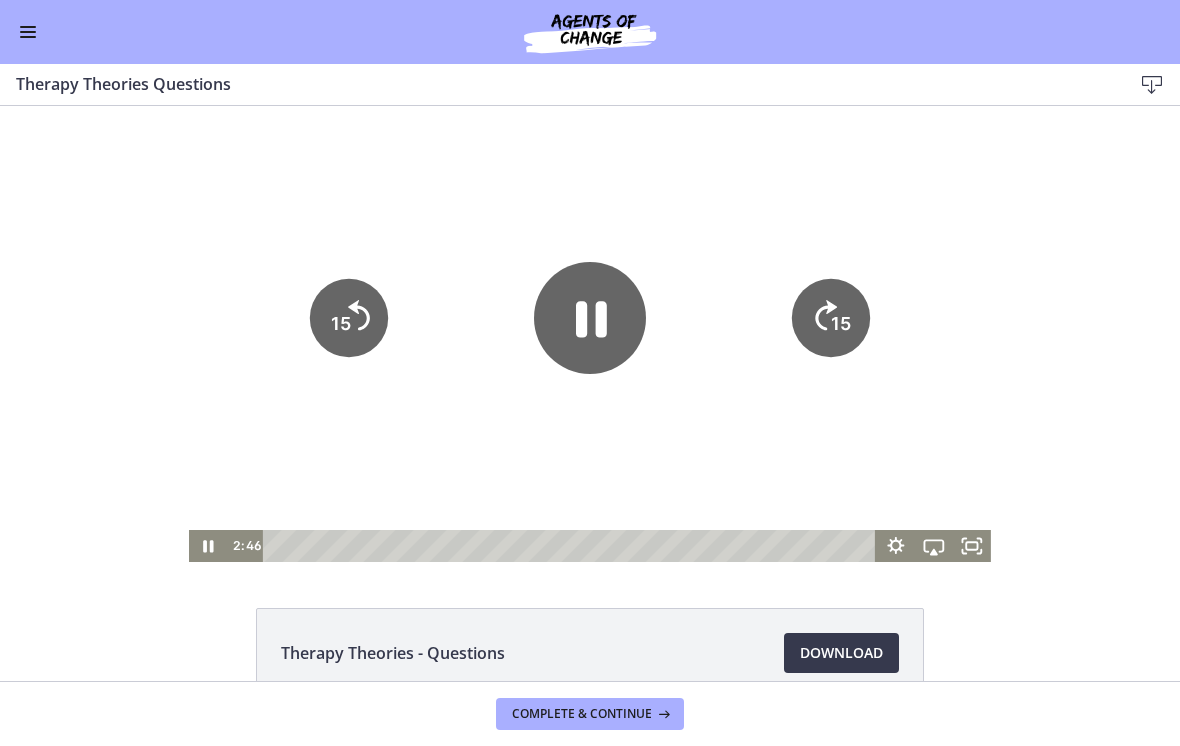 click 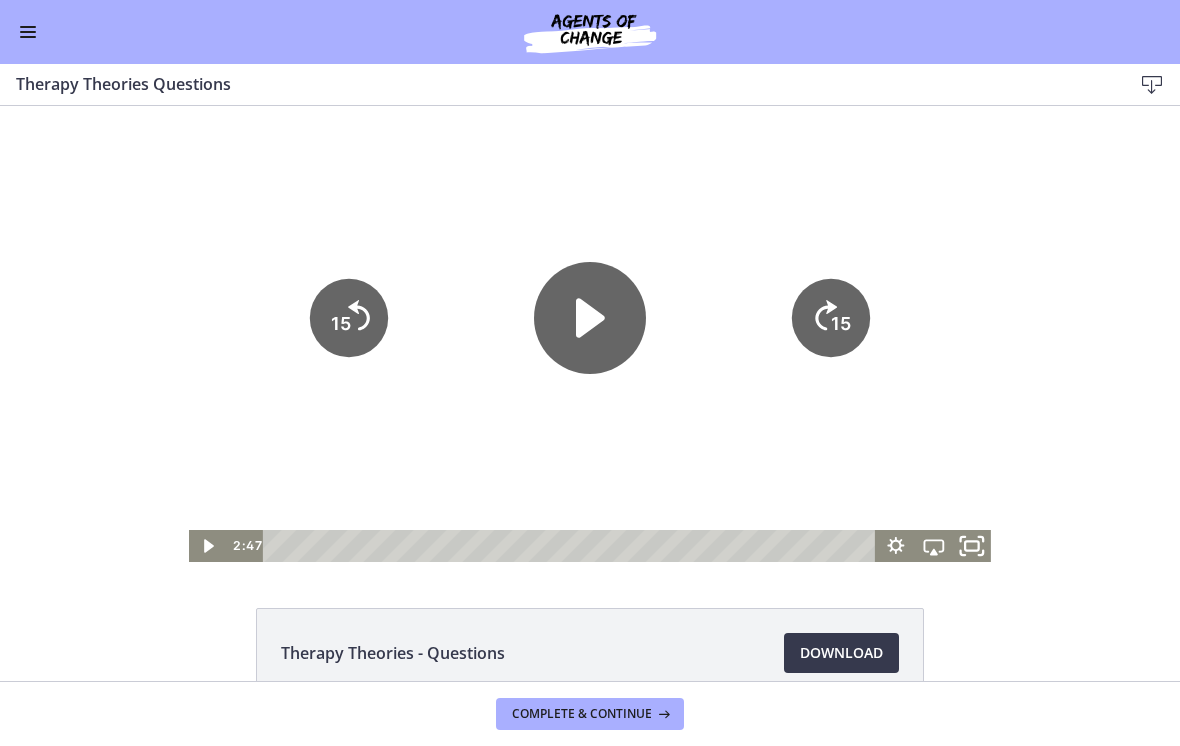 click 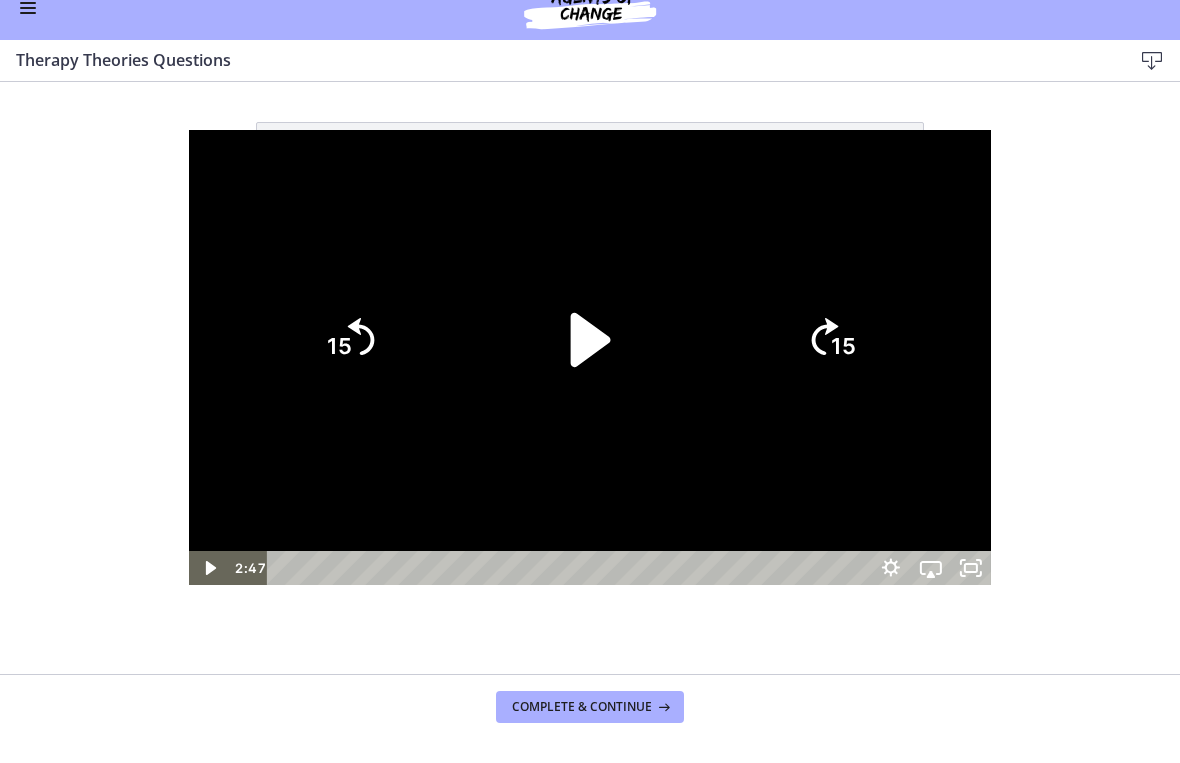 click 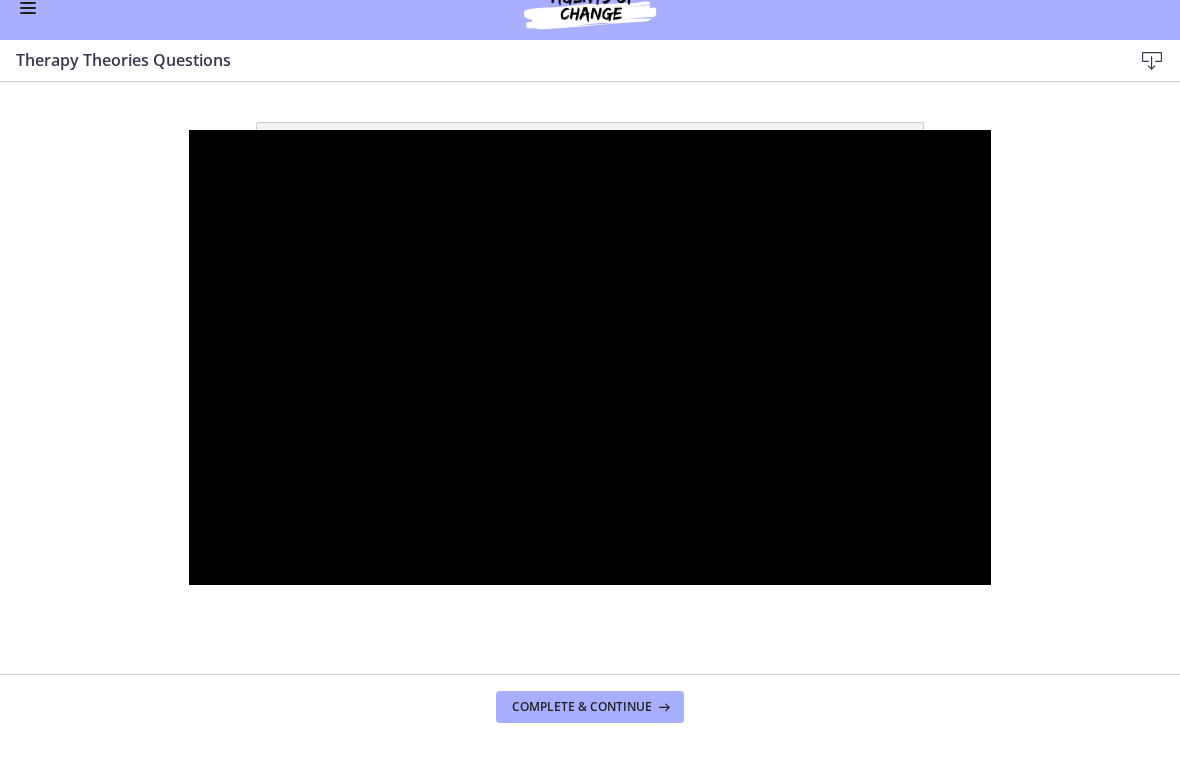 click at bounding box center [590, 358] 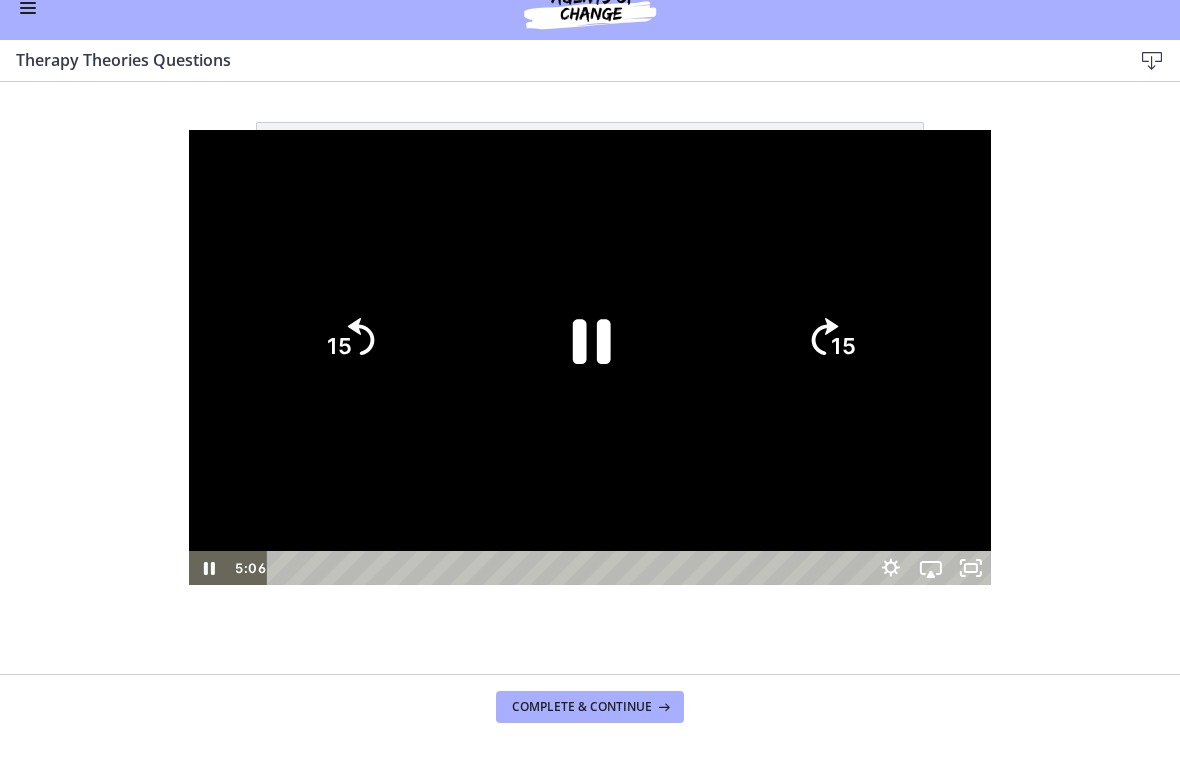 click on "15" 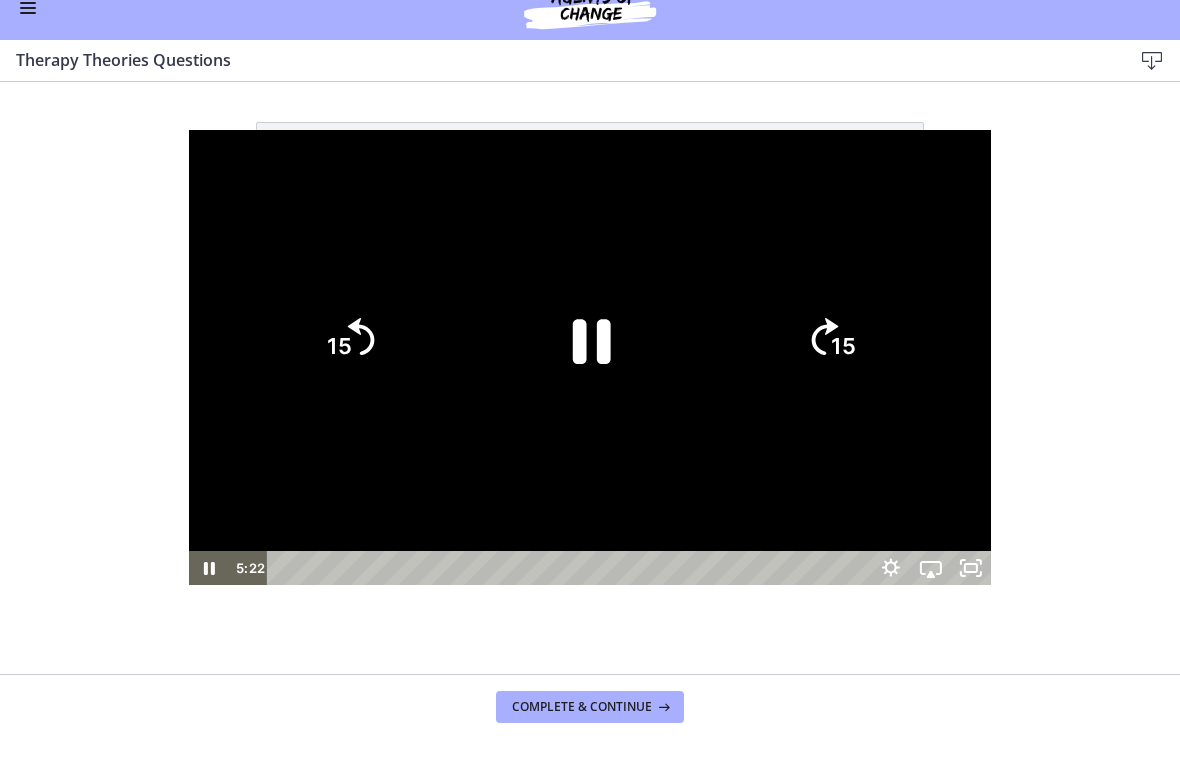 click on "15" 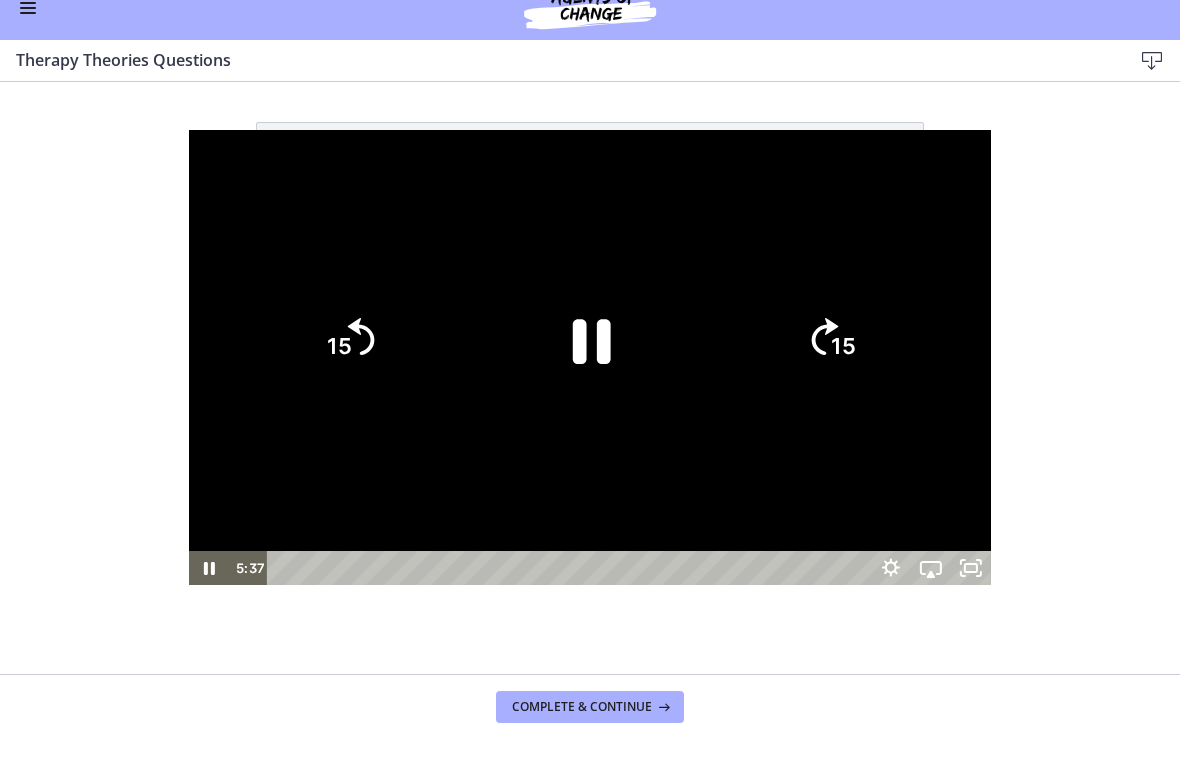 click on "15" 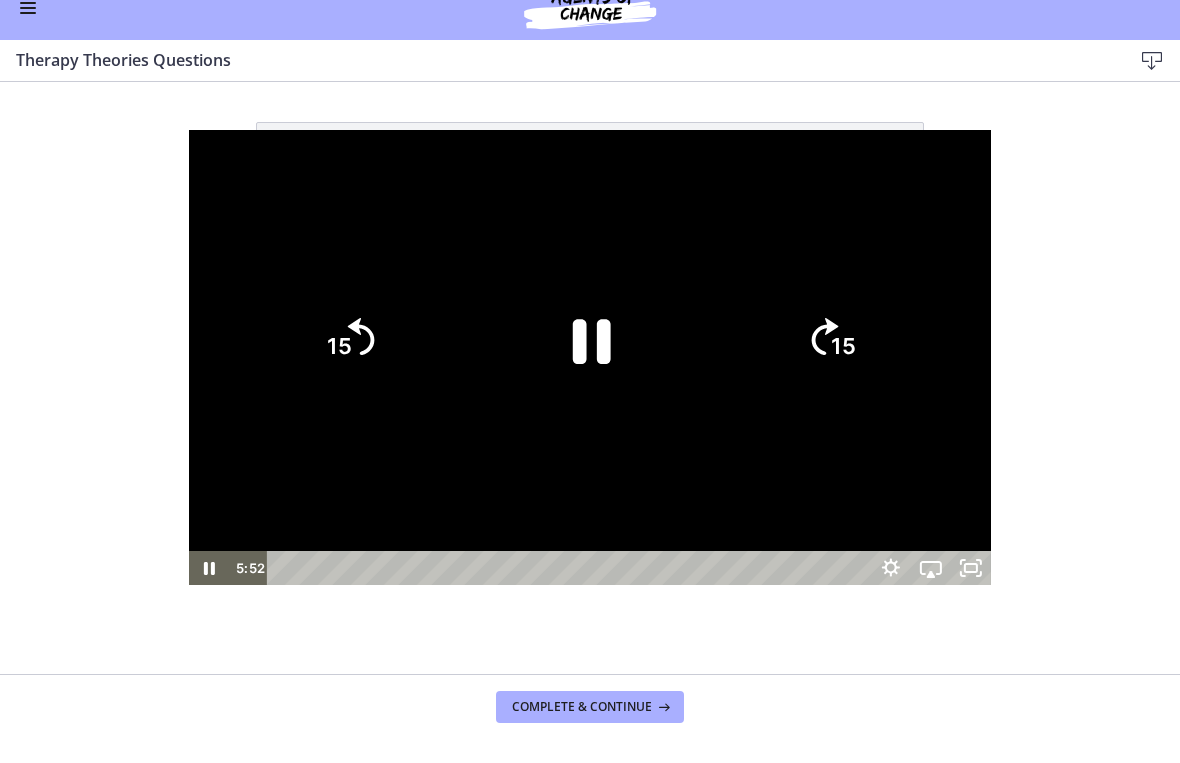 click on "15" 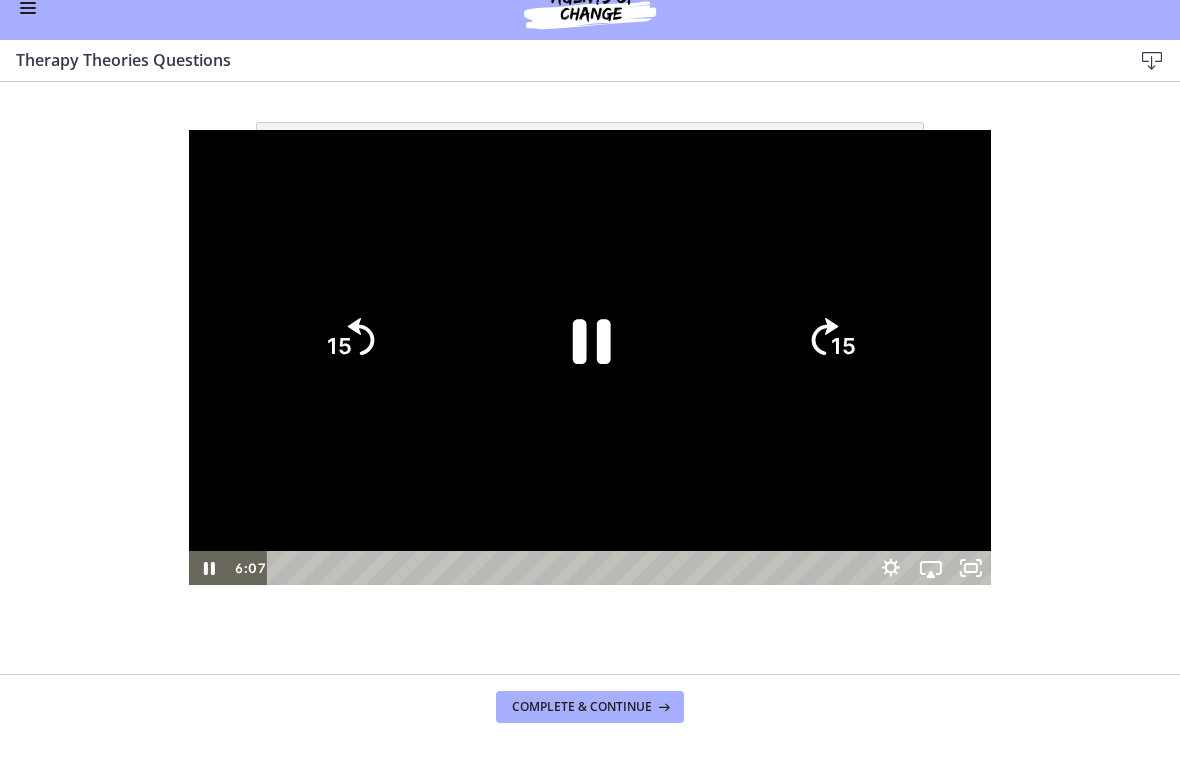 click on "15" 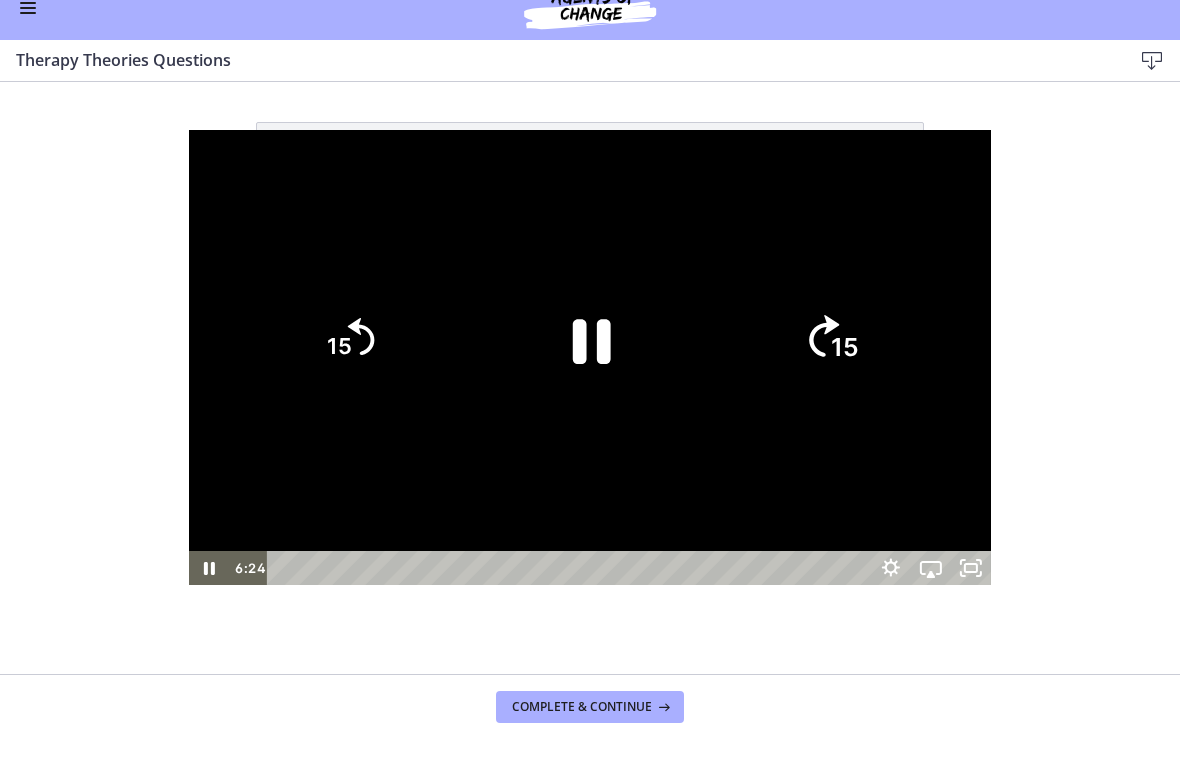 click on "15" 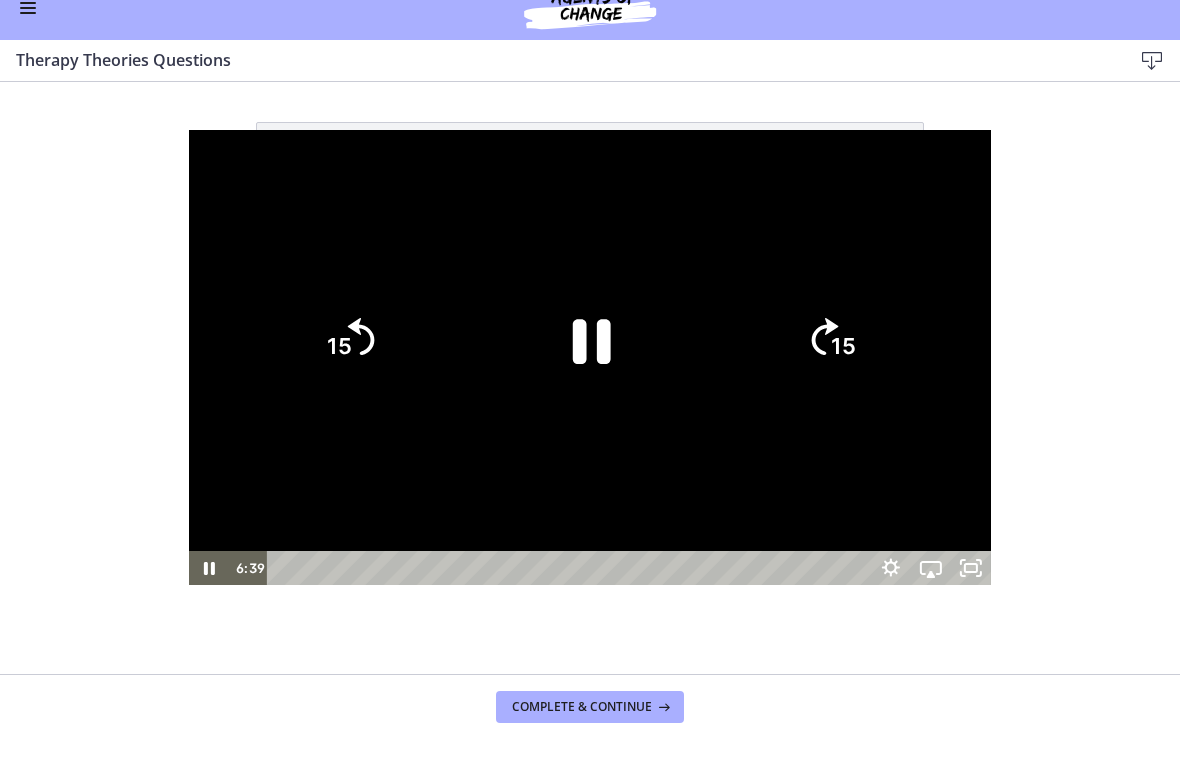 click on "15" 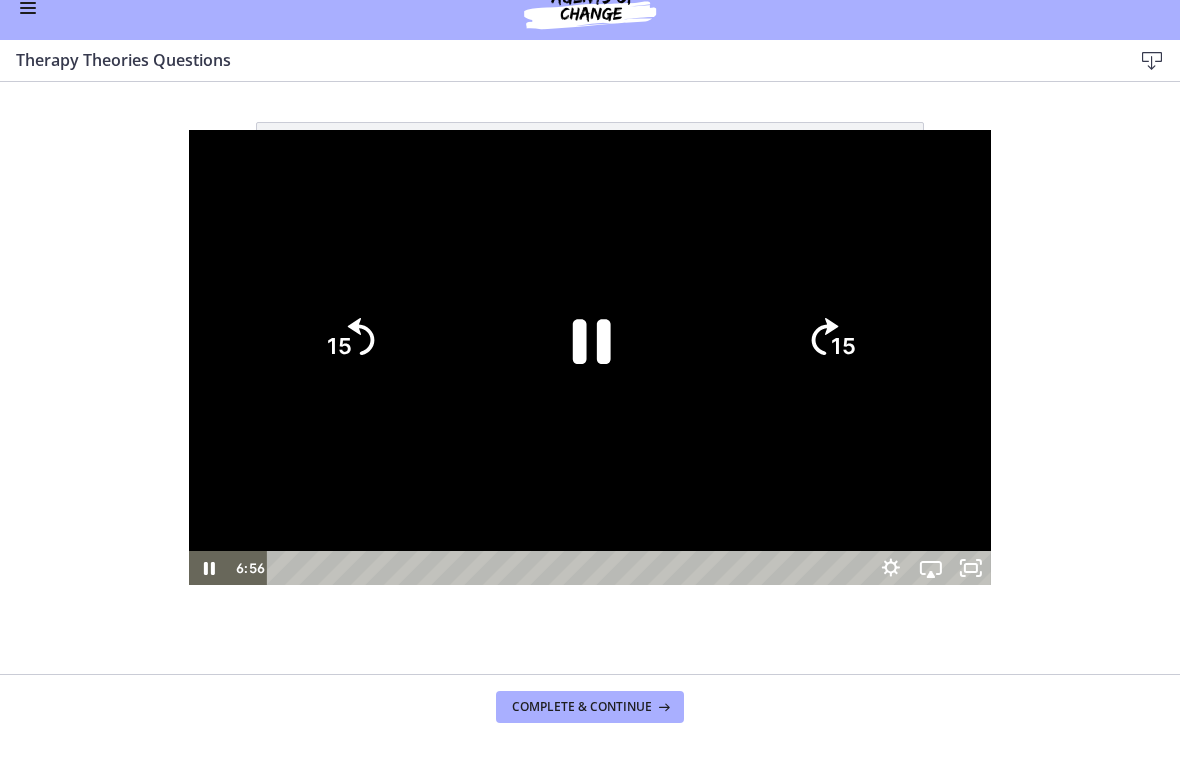 click on "15" 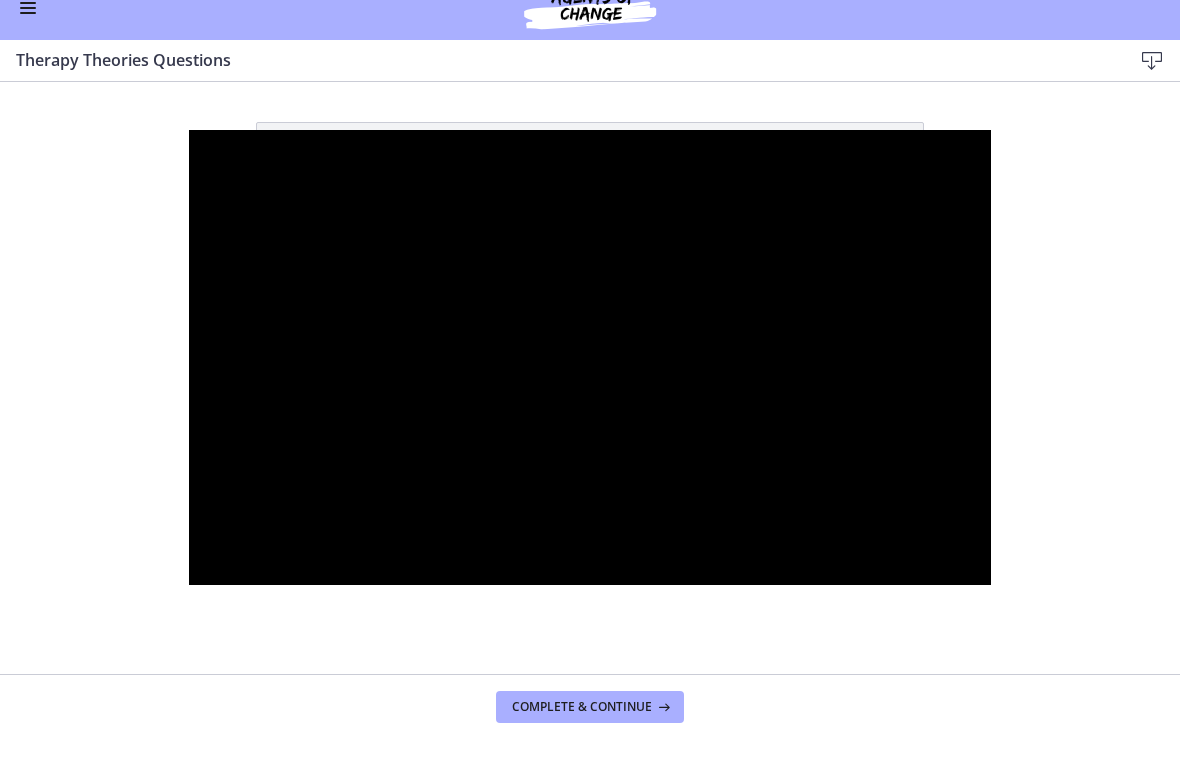 click at bounding box center [590, 358] 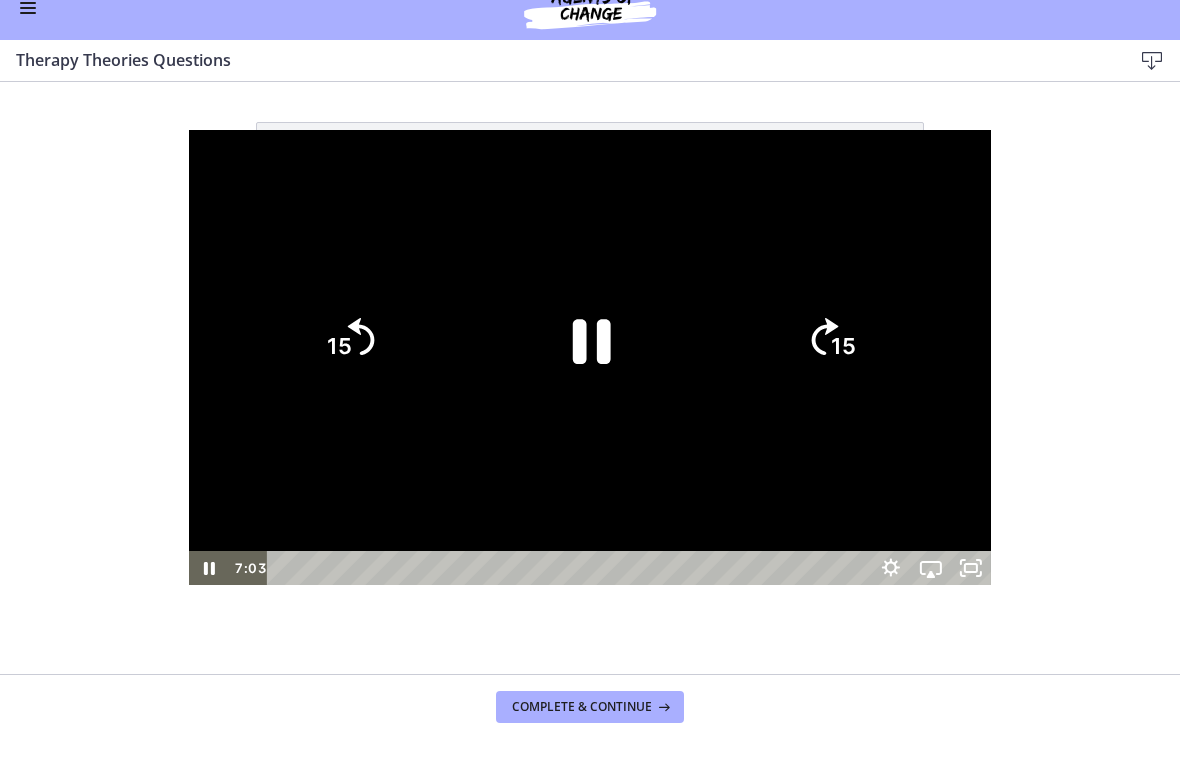 click on "15" 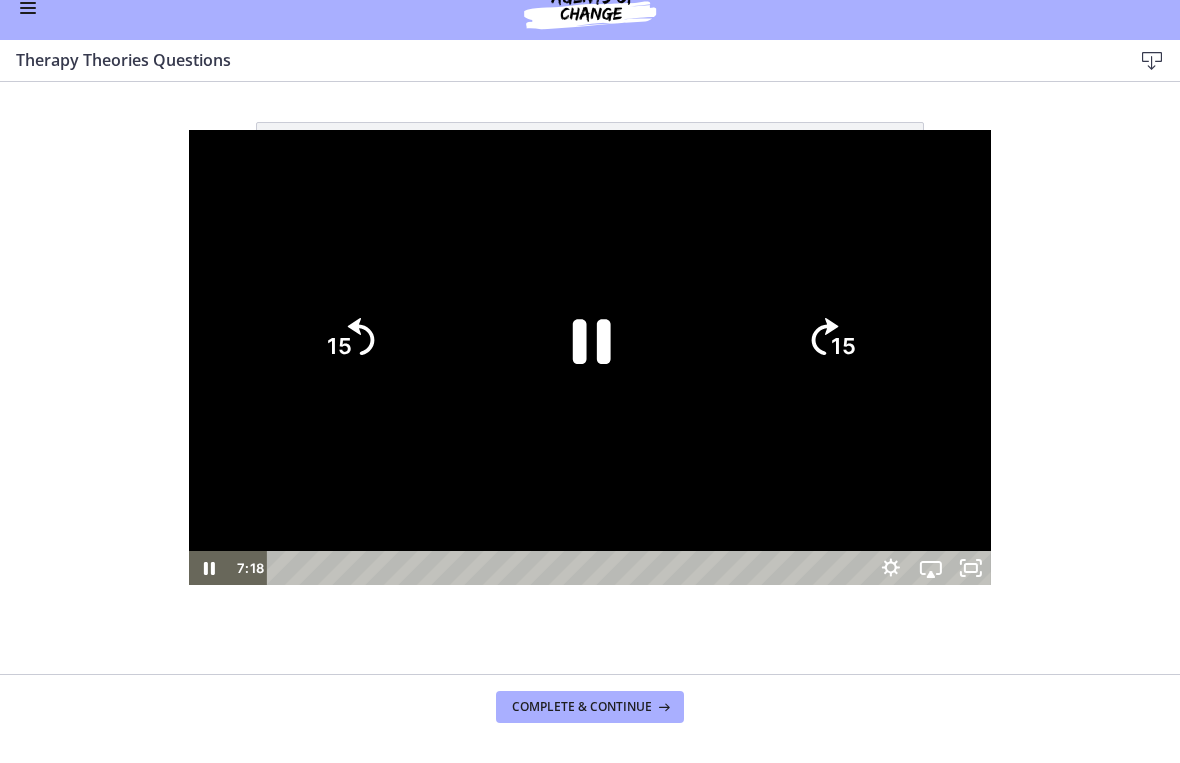 click on "15" 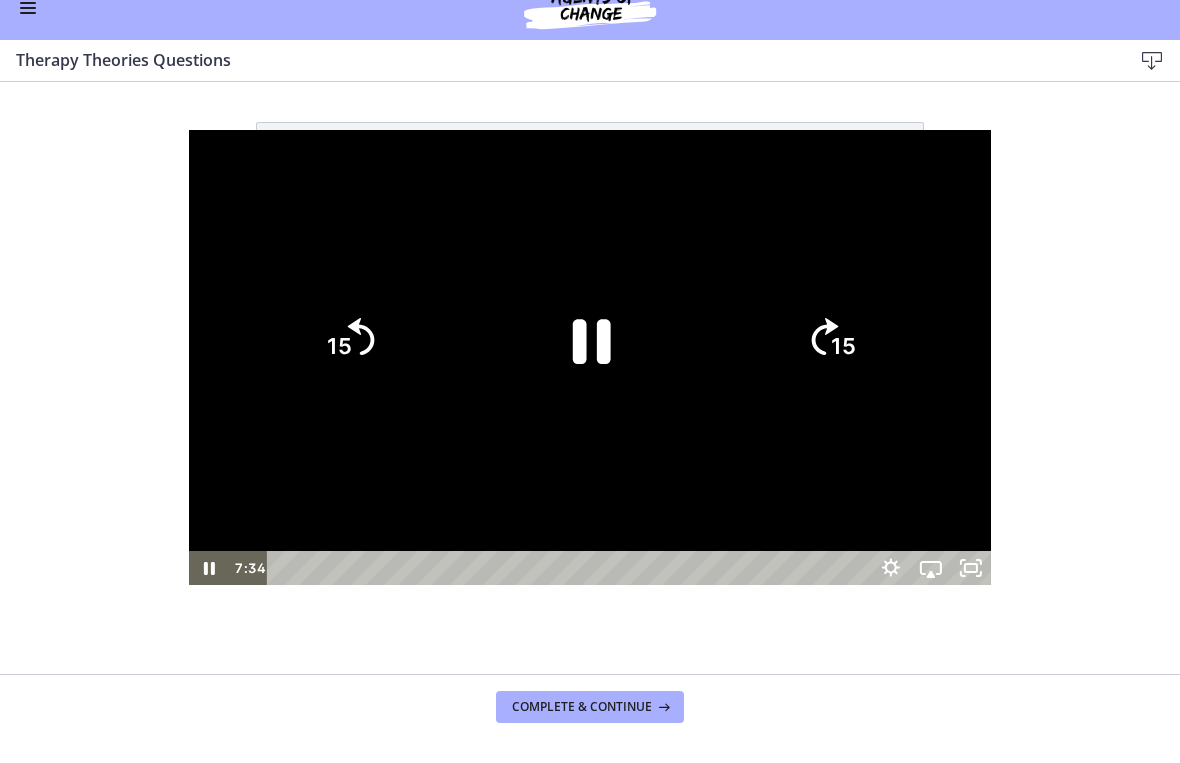 click on "15" 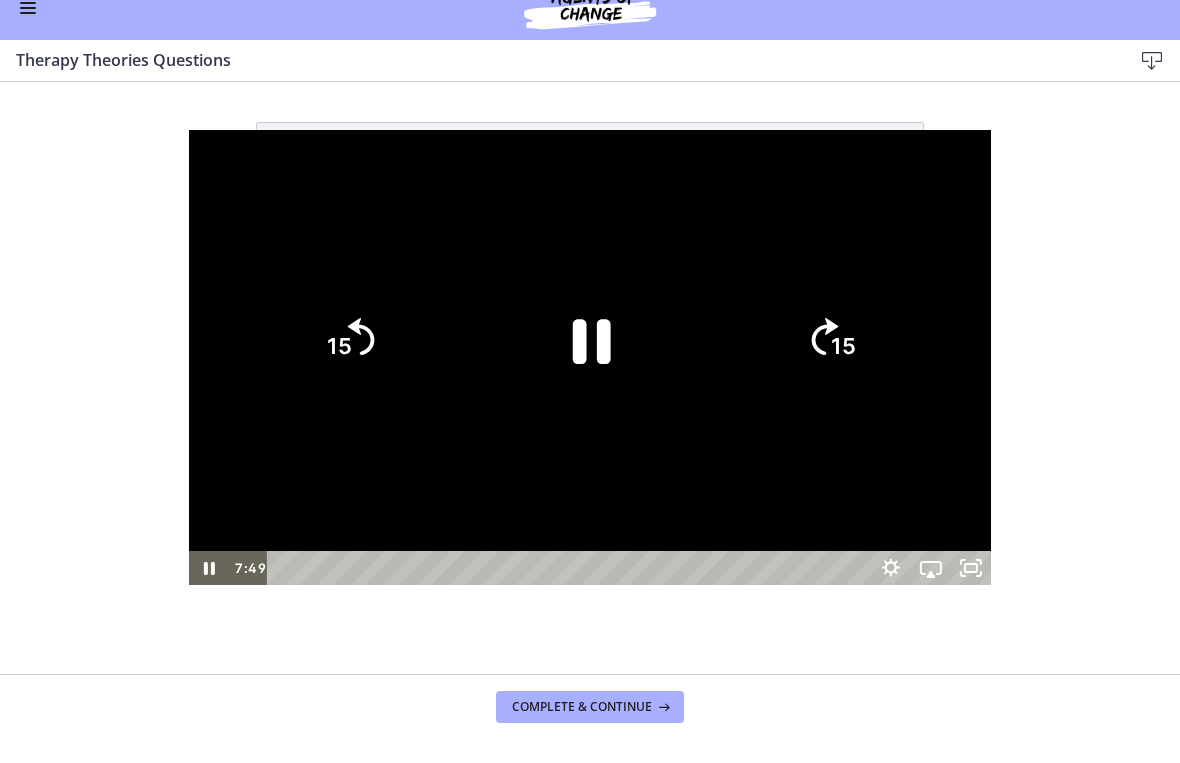 click on "15" 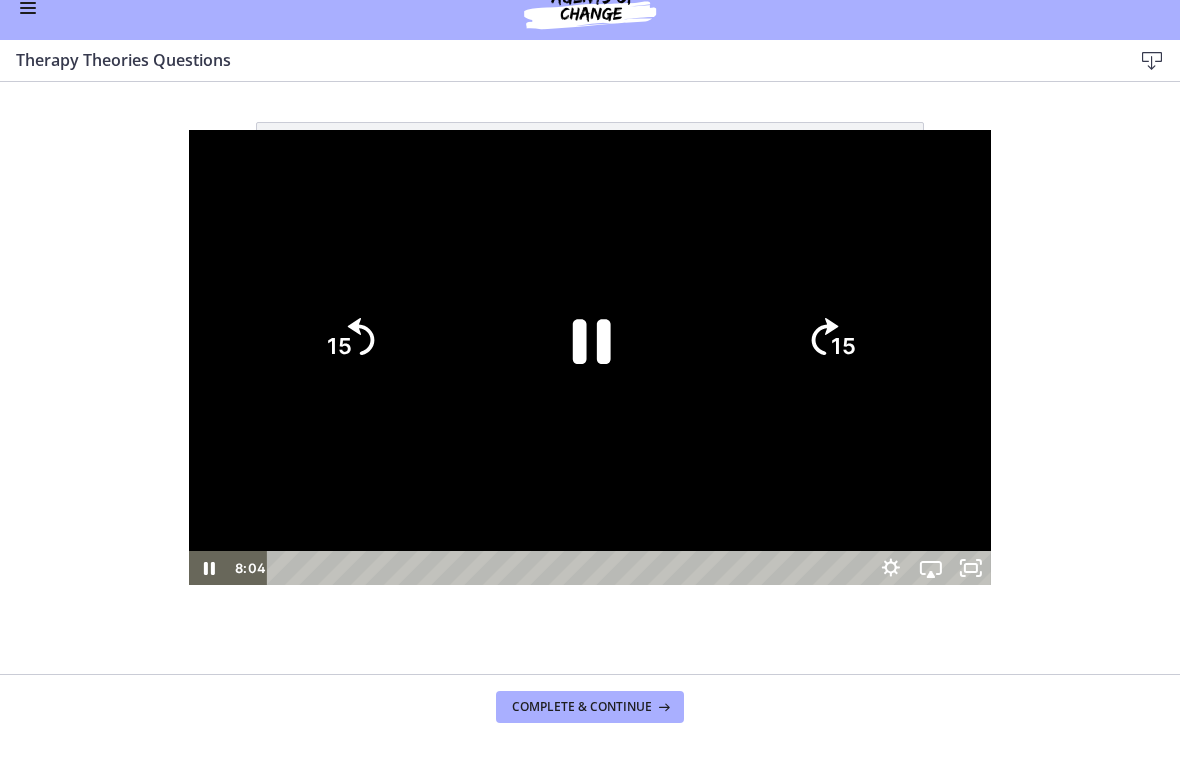 click on "15" 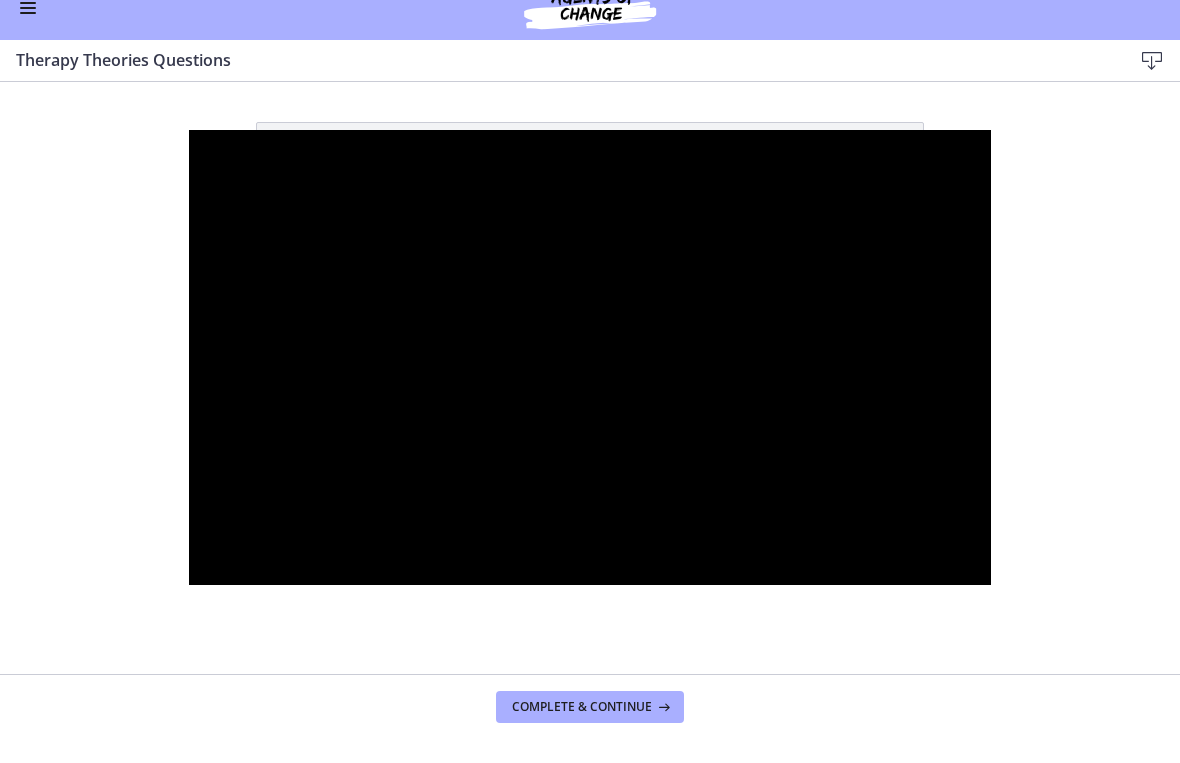 click at bounding box center (590, 358) 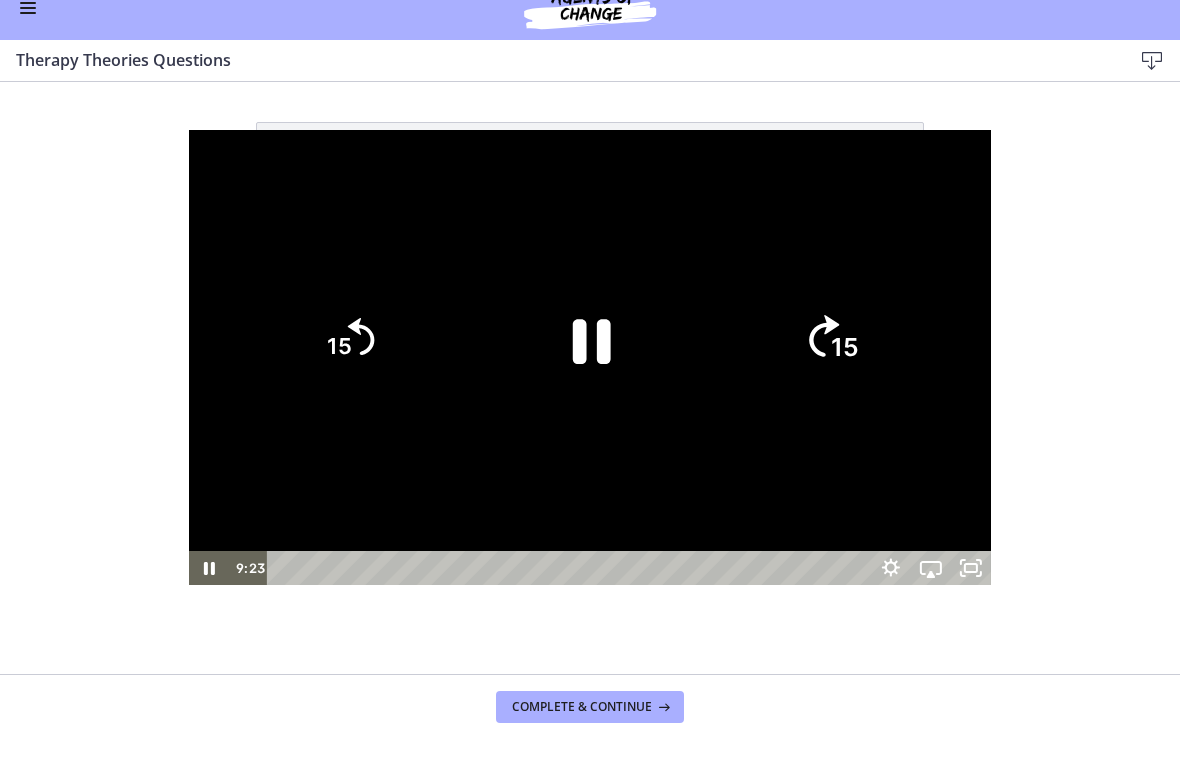 click on "15" 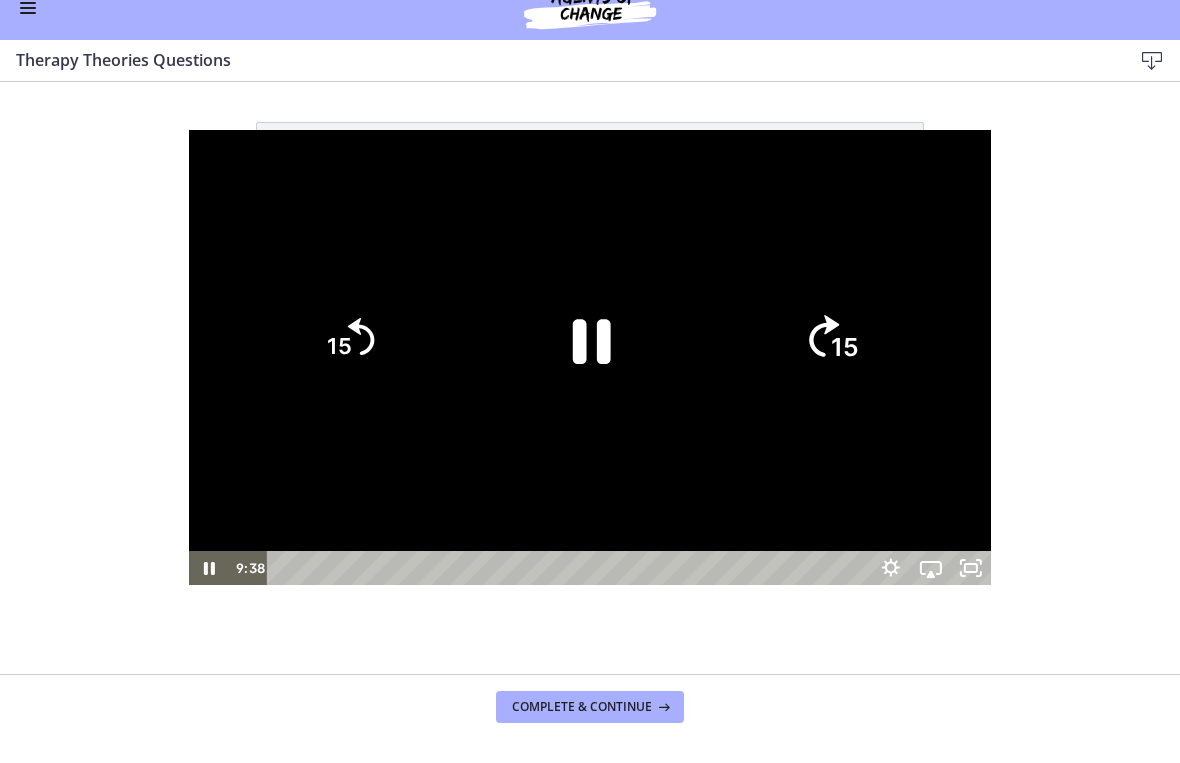 click on "15" 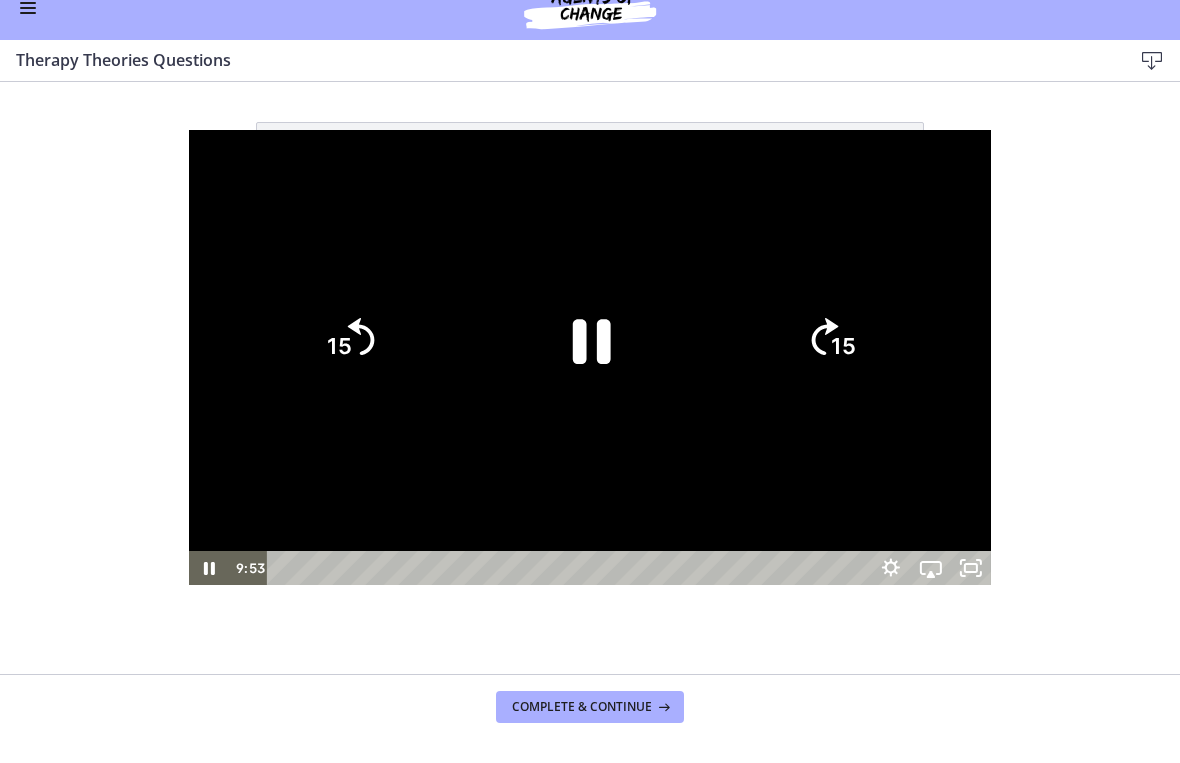 click on "15" 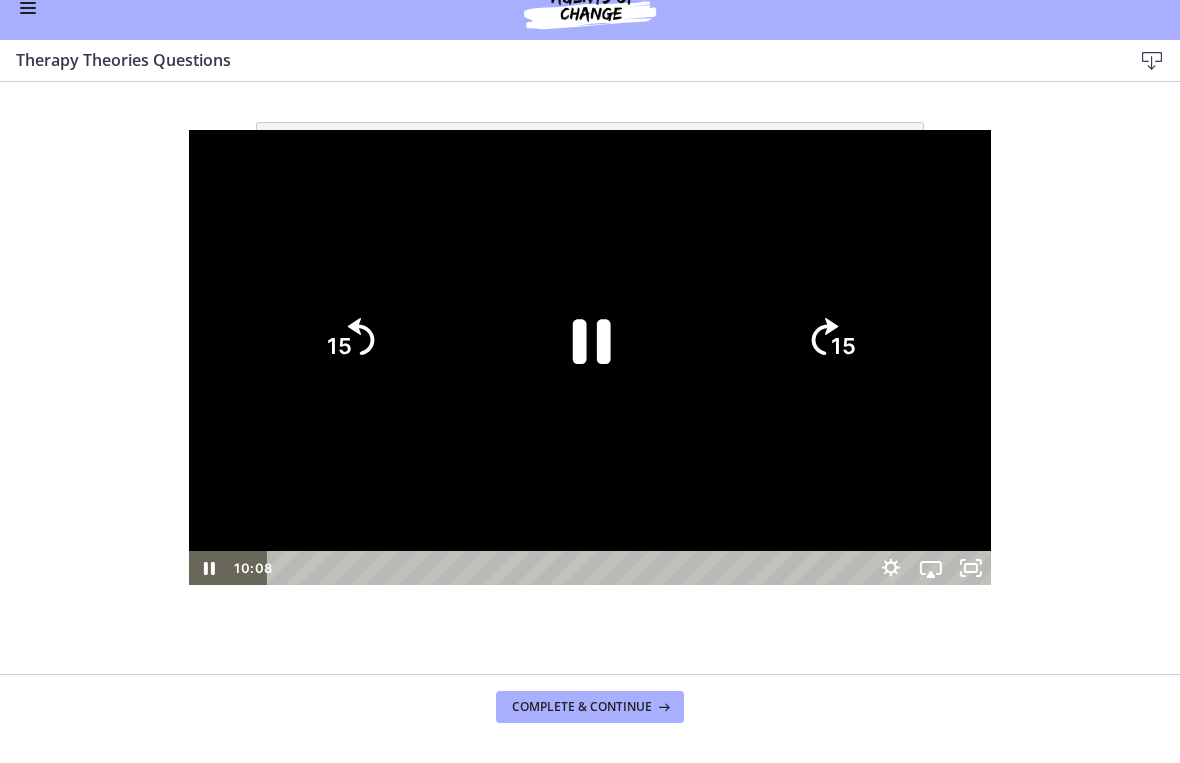 click on "15" 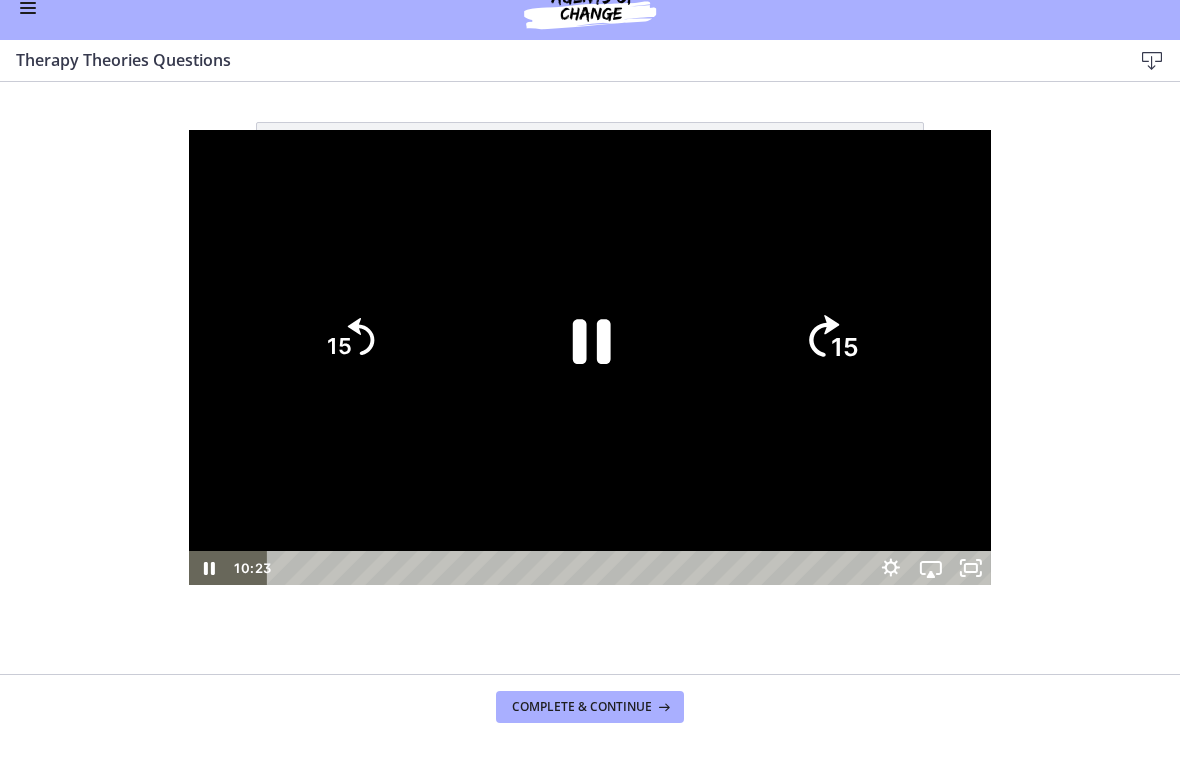 click on "15" 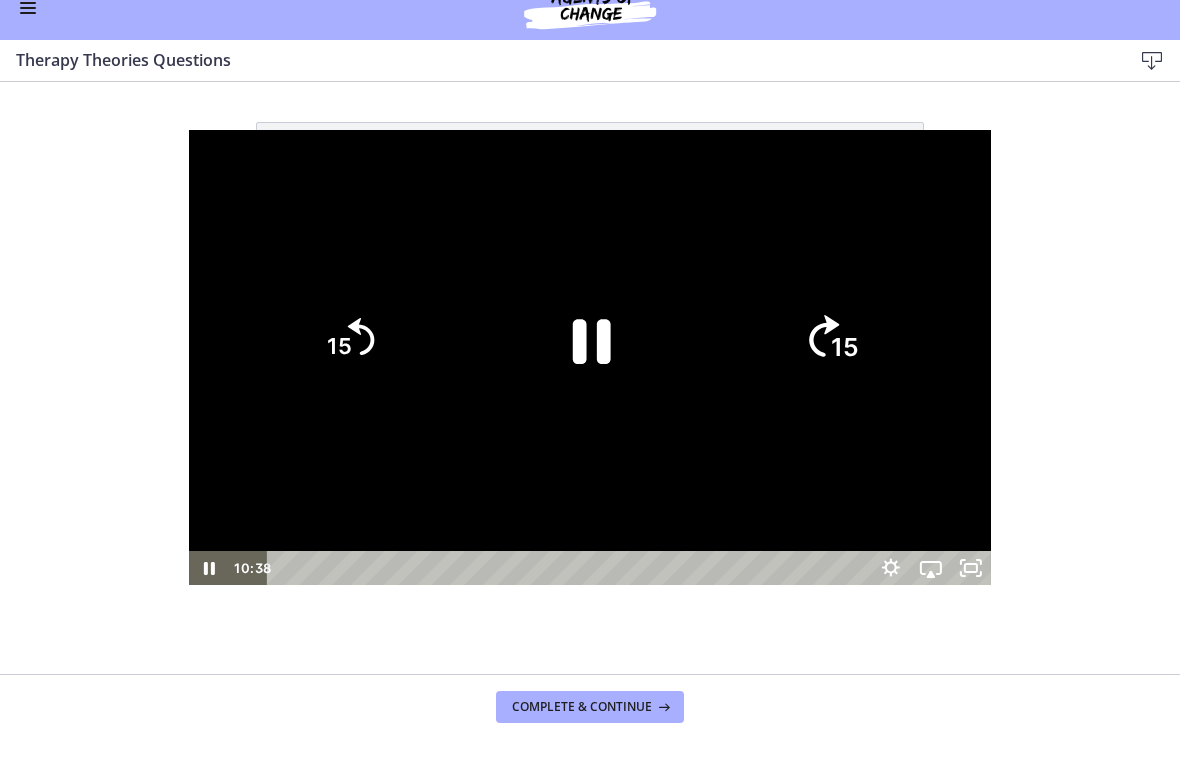 click on "15" 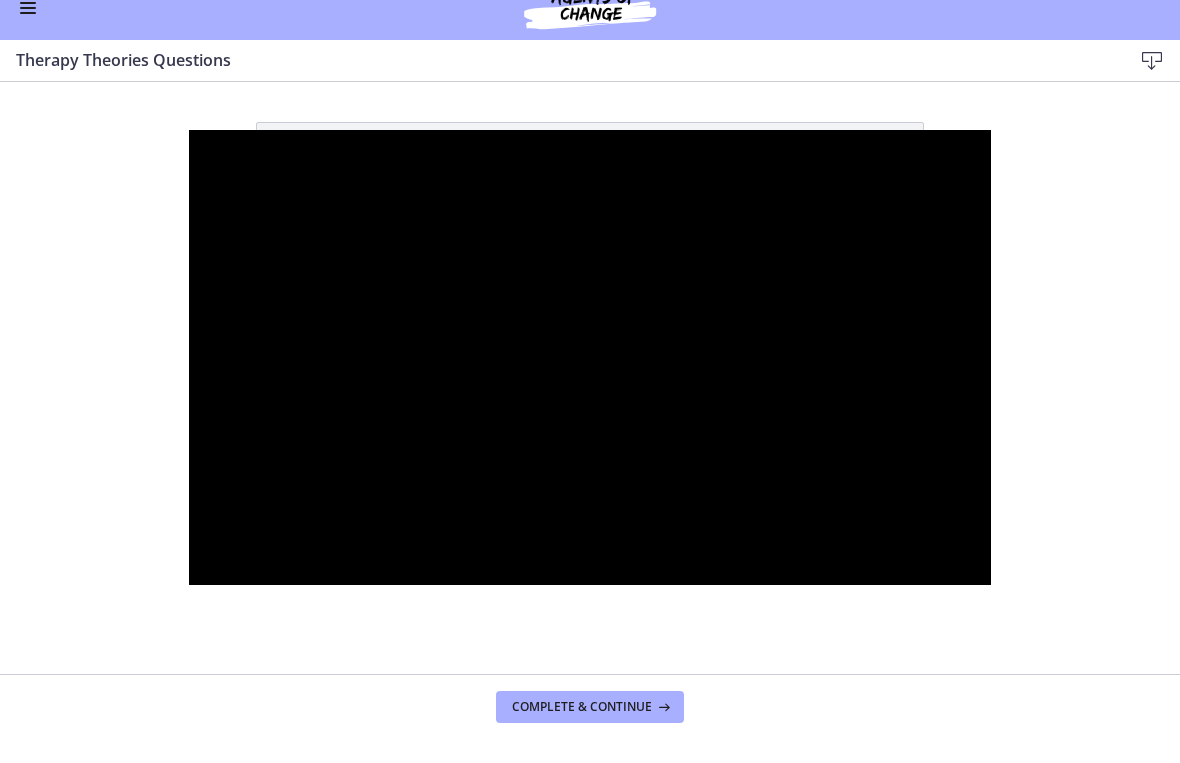 click at bounding box center [590, 358] 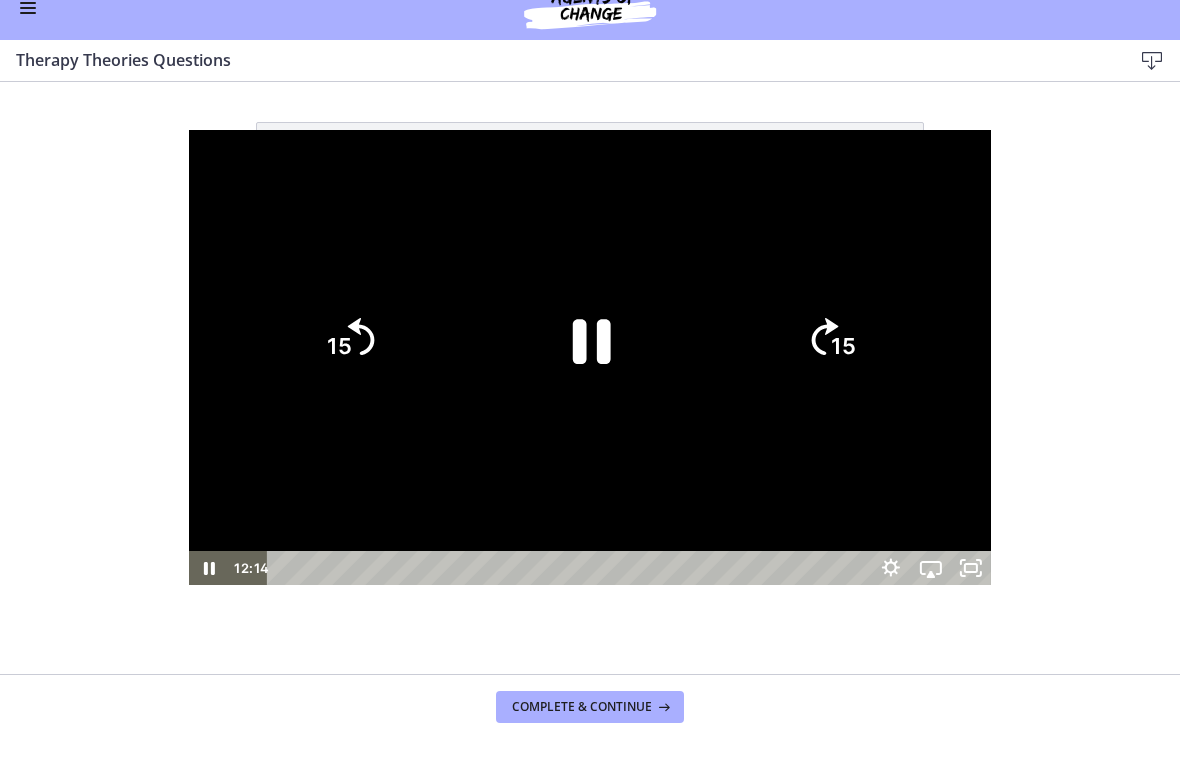 click on "15" 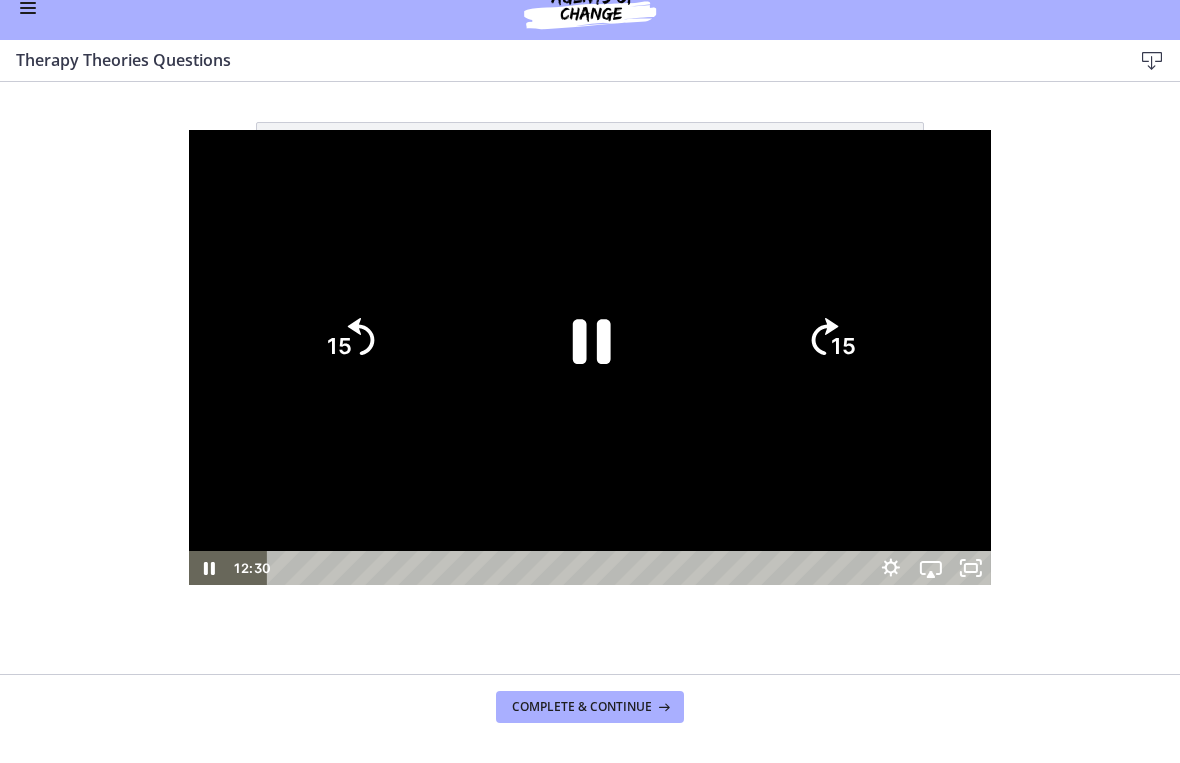 click on "15" 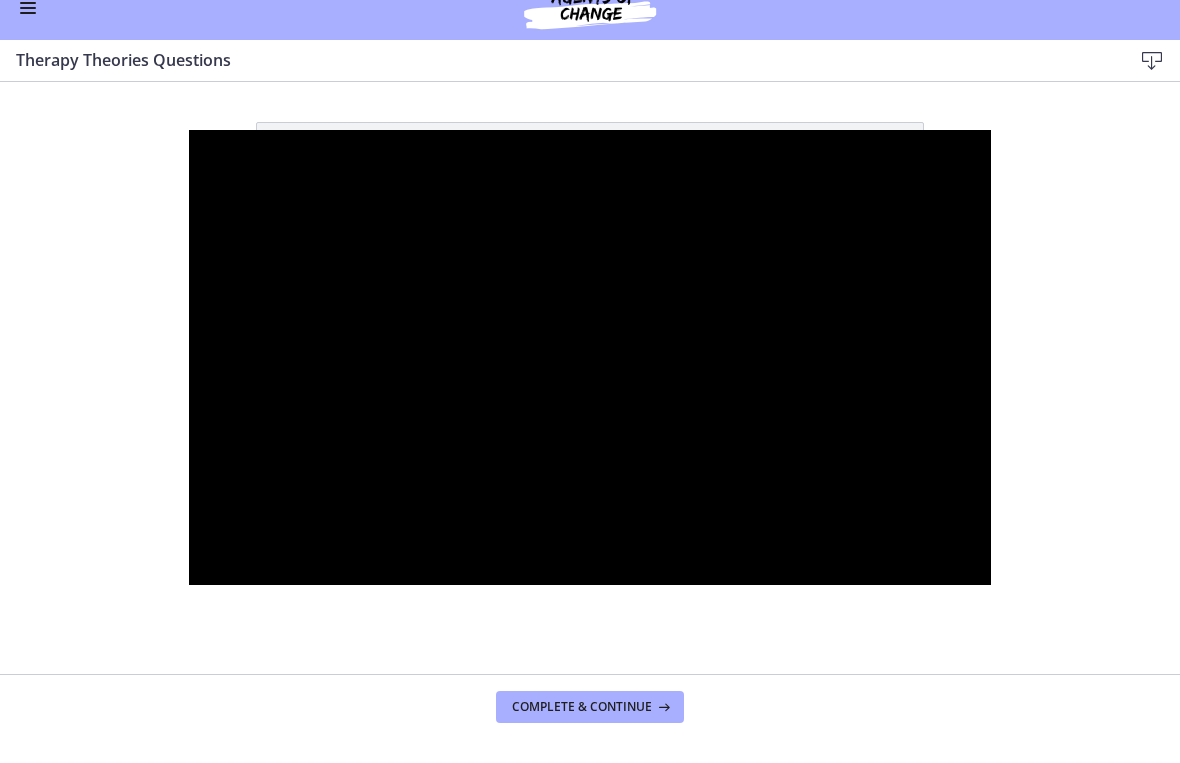 click at bounding box center (590, 358) 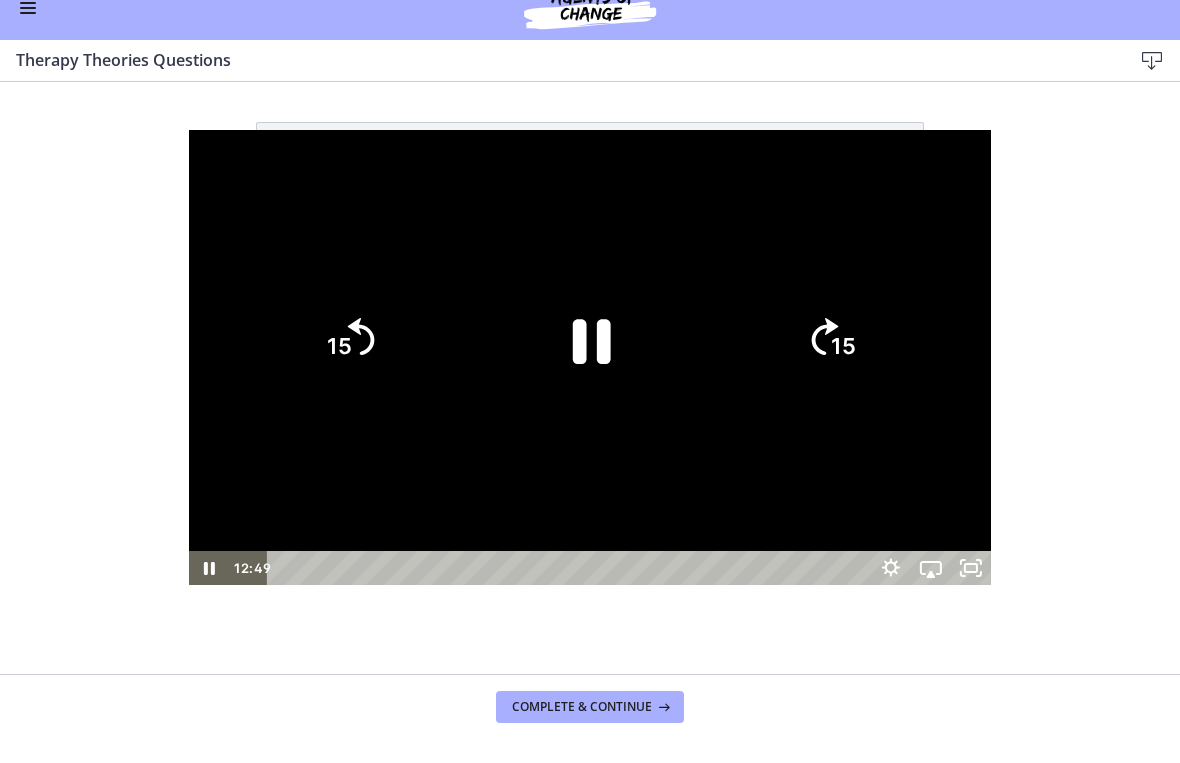 click on "15" 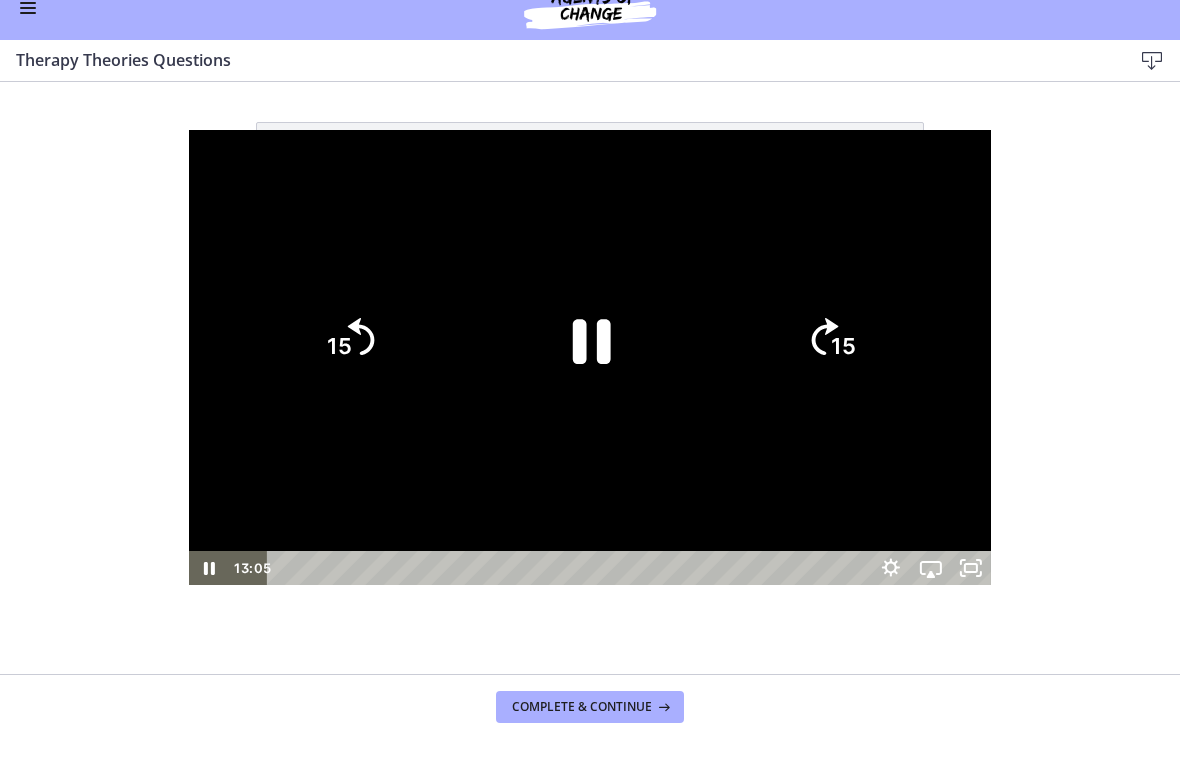 click on "15" 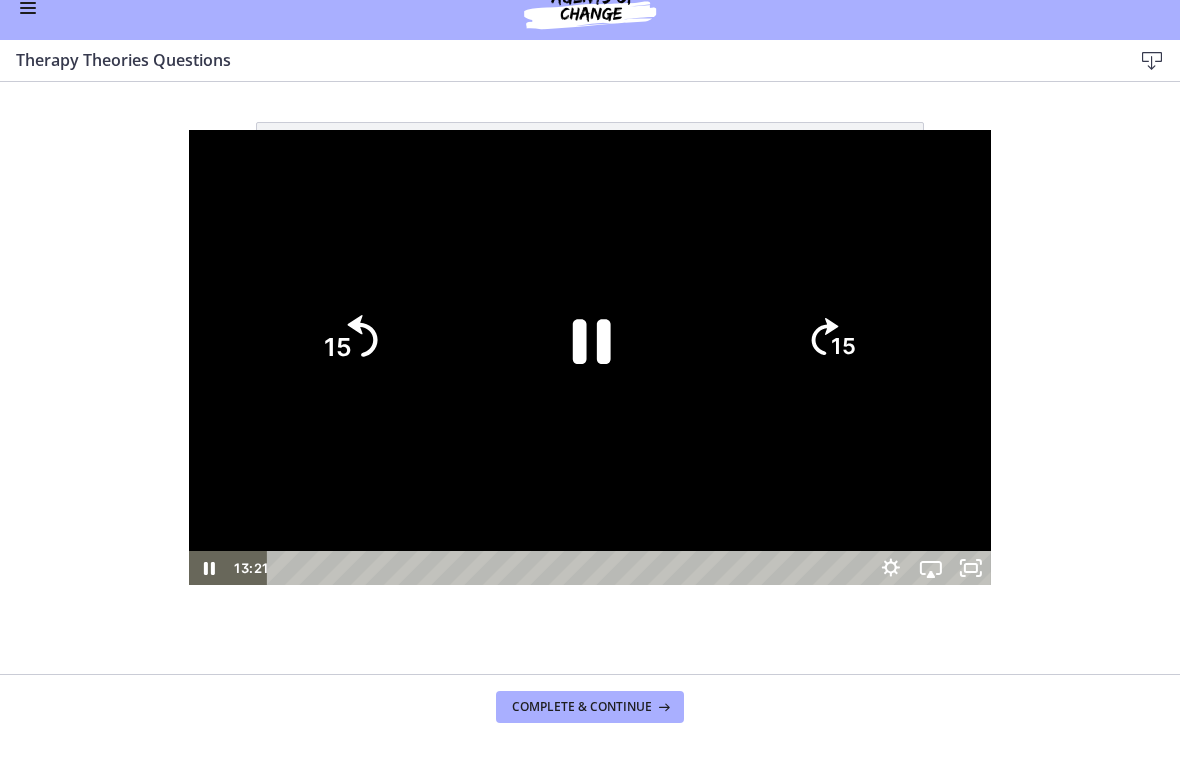 click on "15" 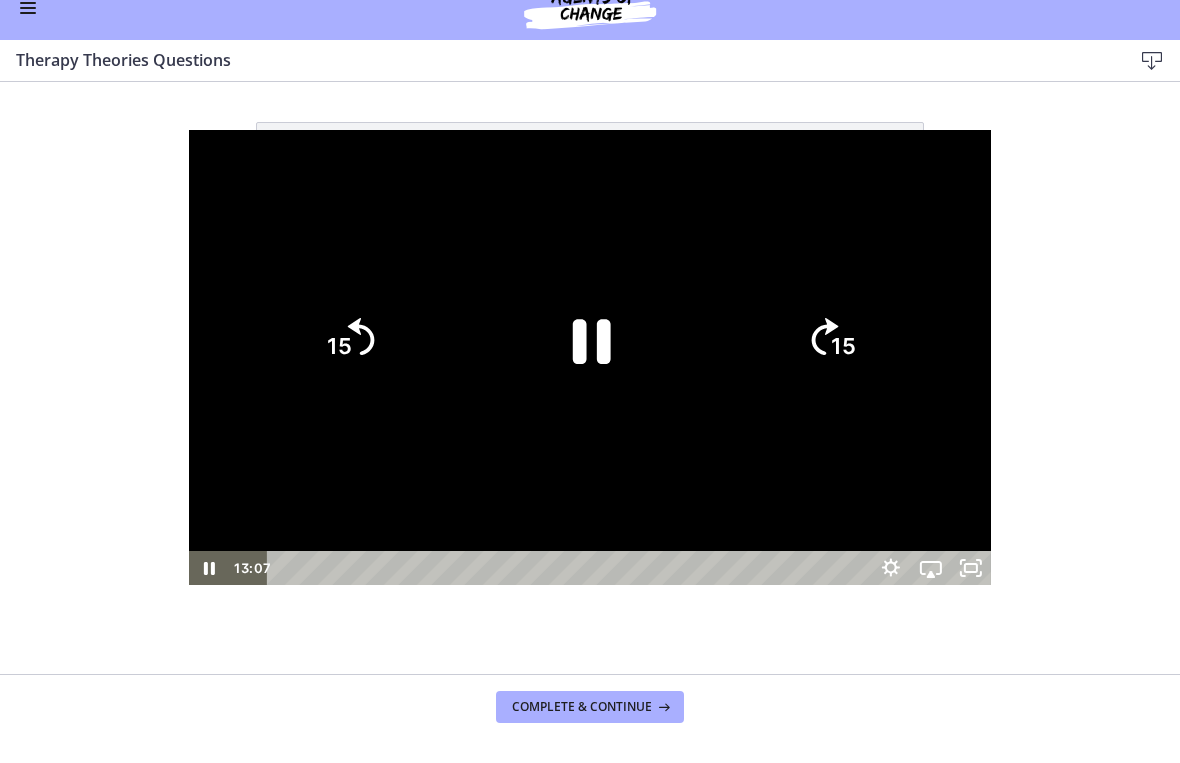 click on "15" 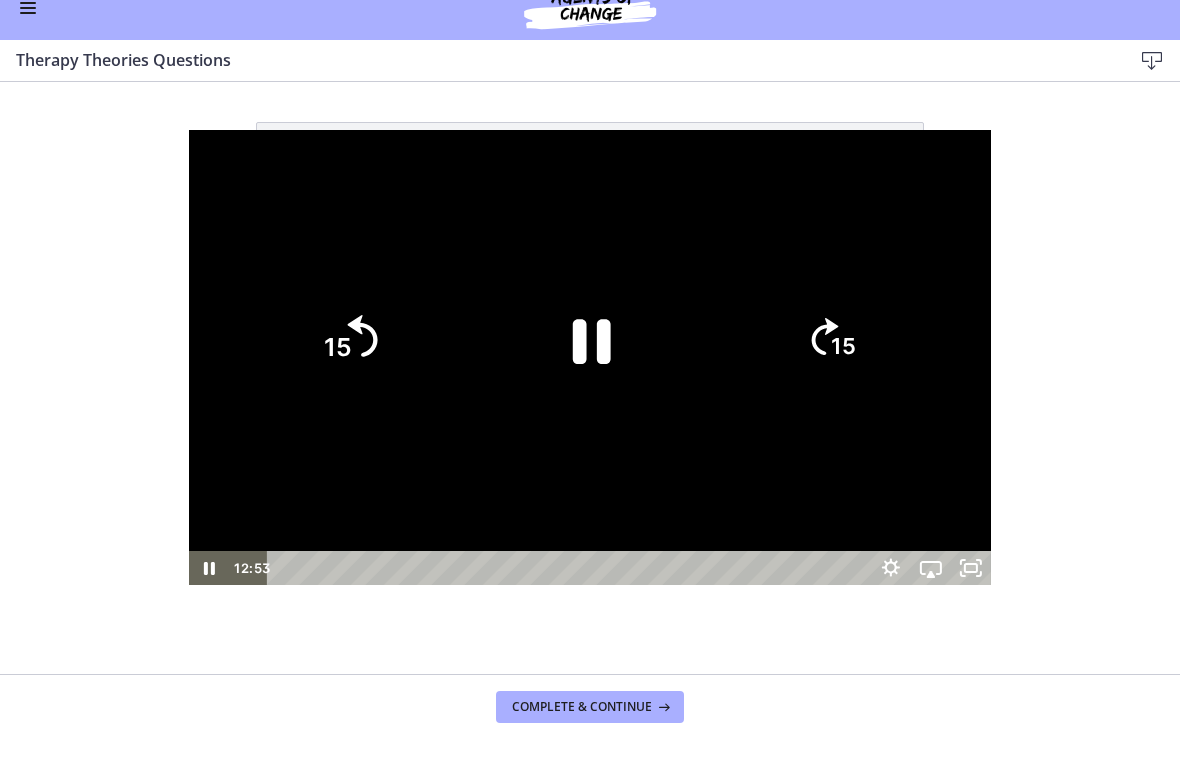 click on "15" 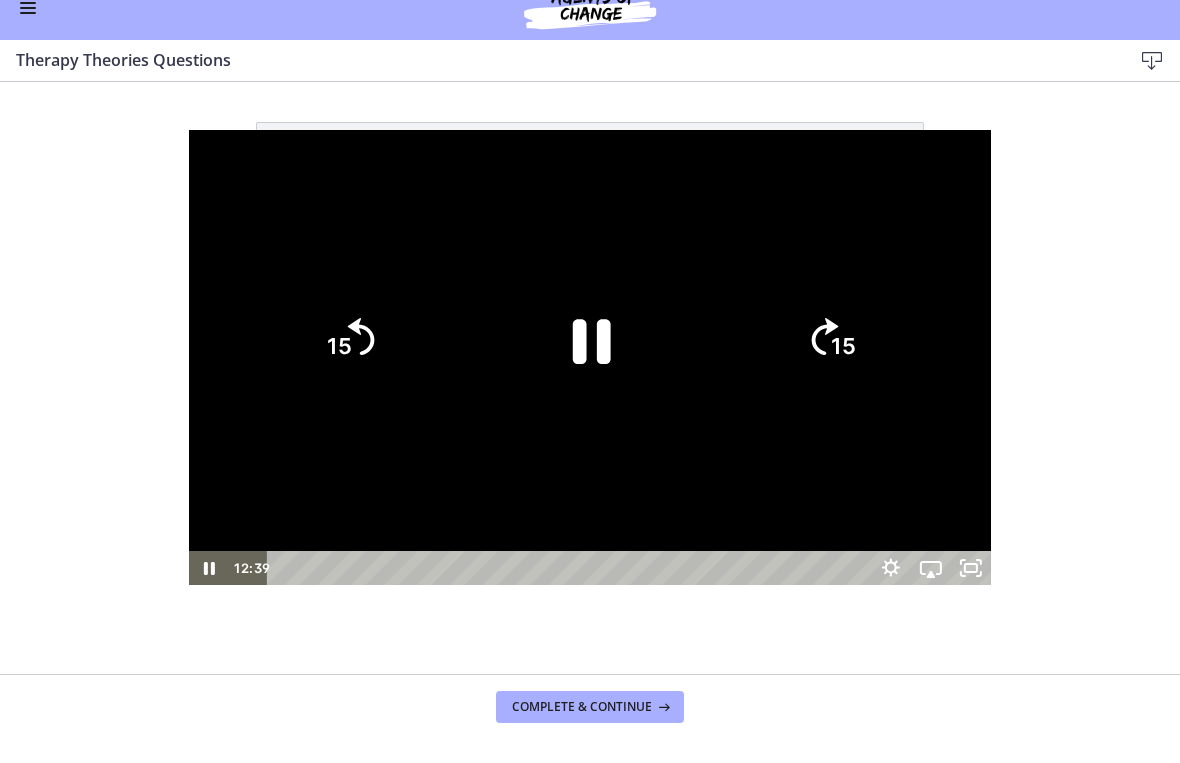 click on "15" 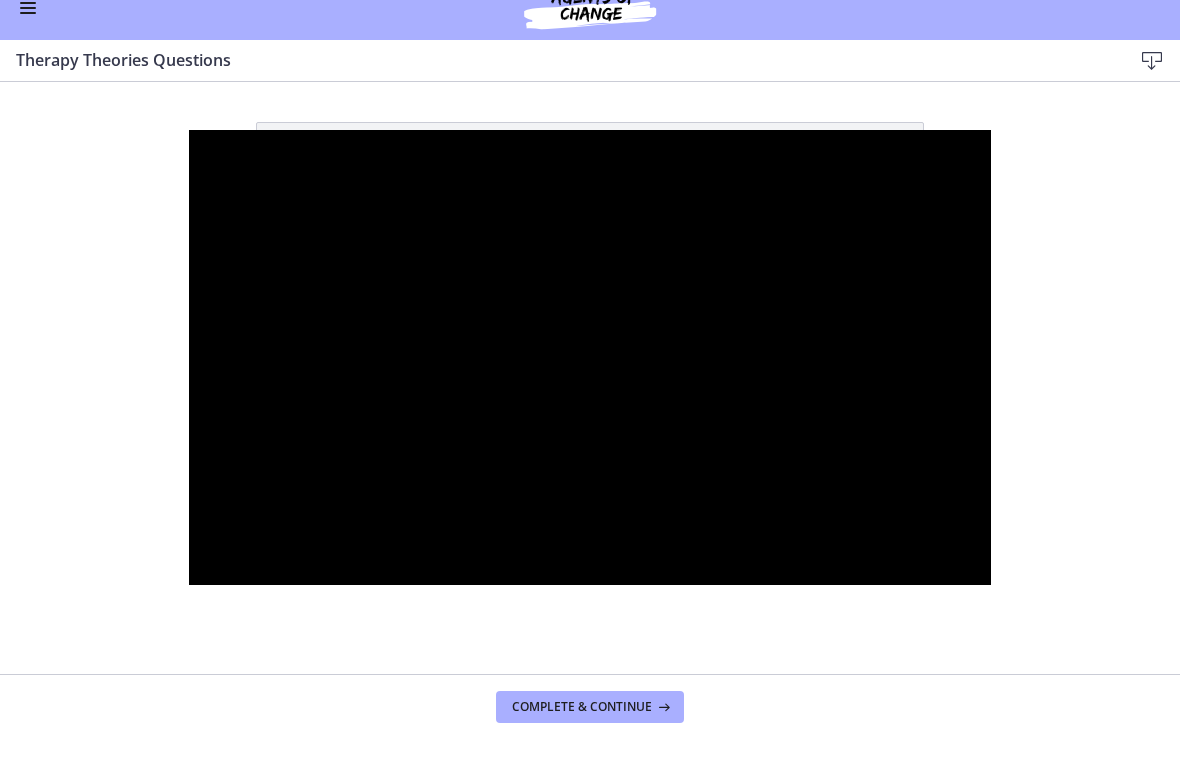 click at bounding box center [590, 358] 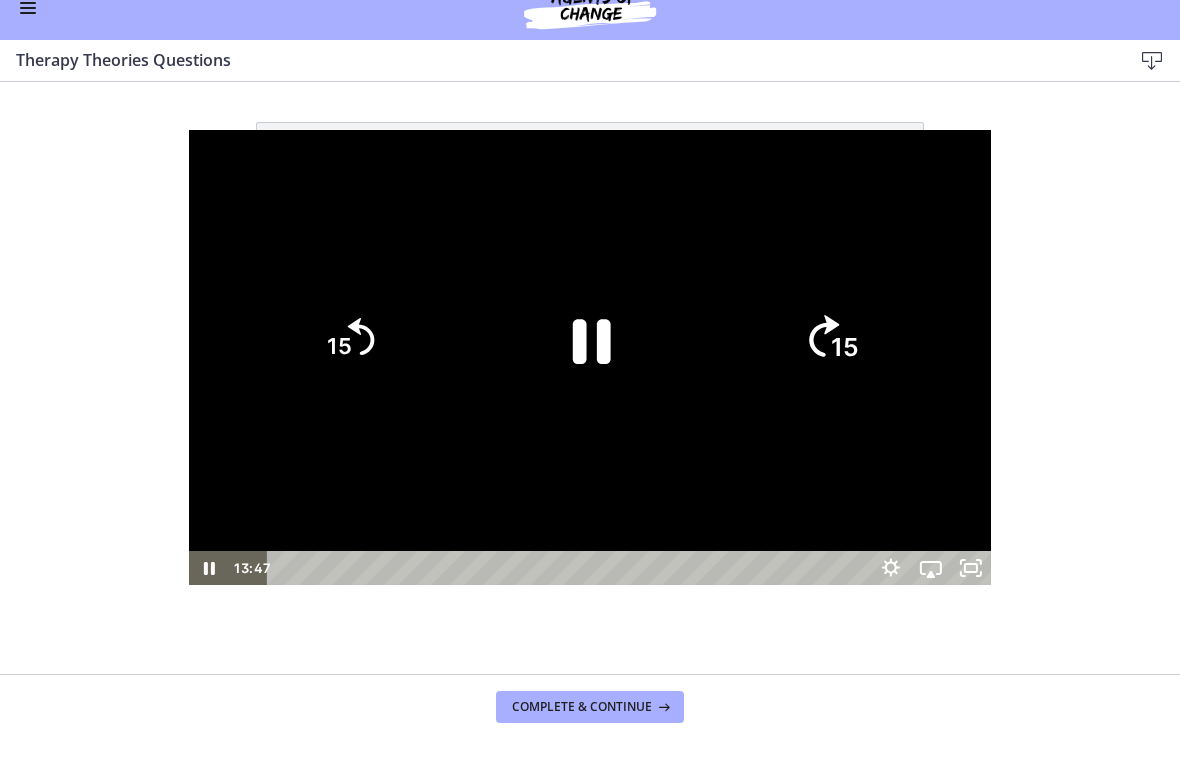 click on "15" 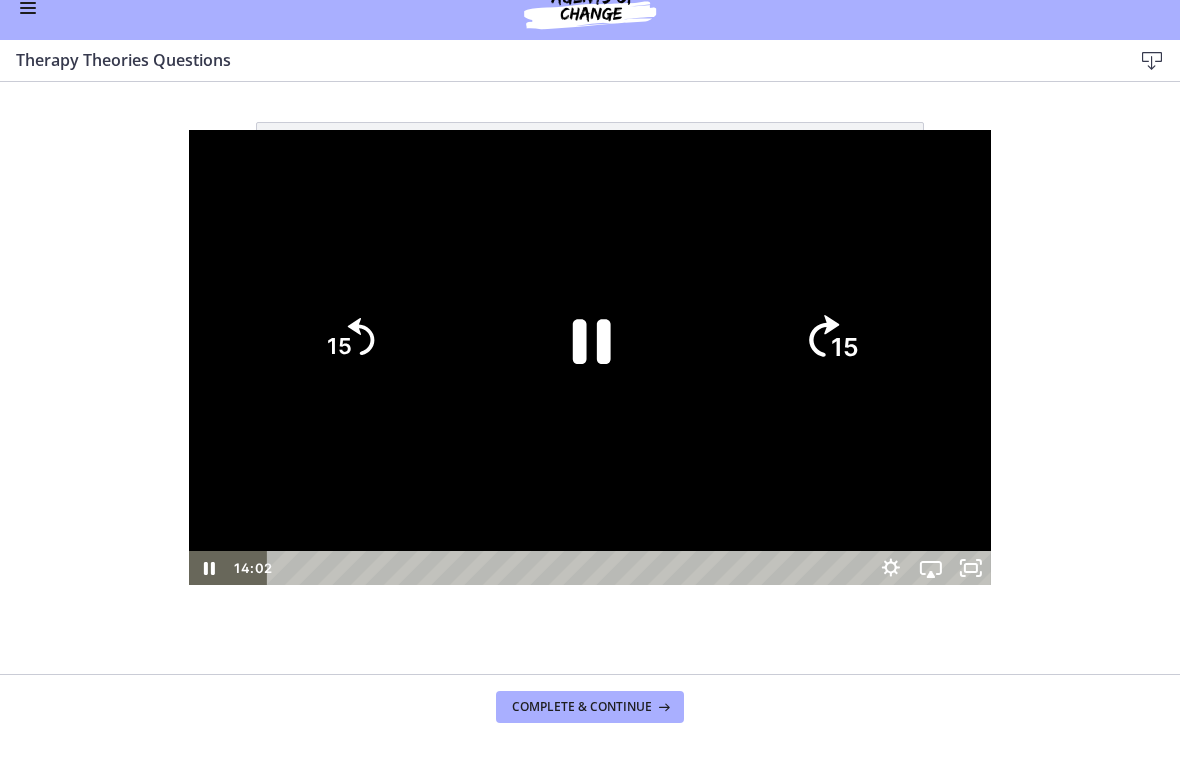 click on "15" 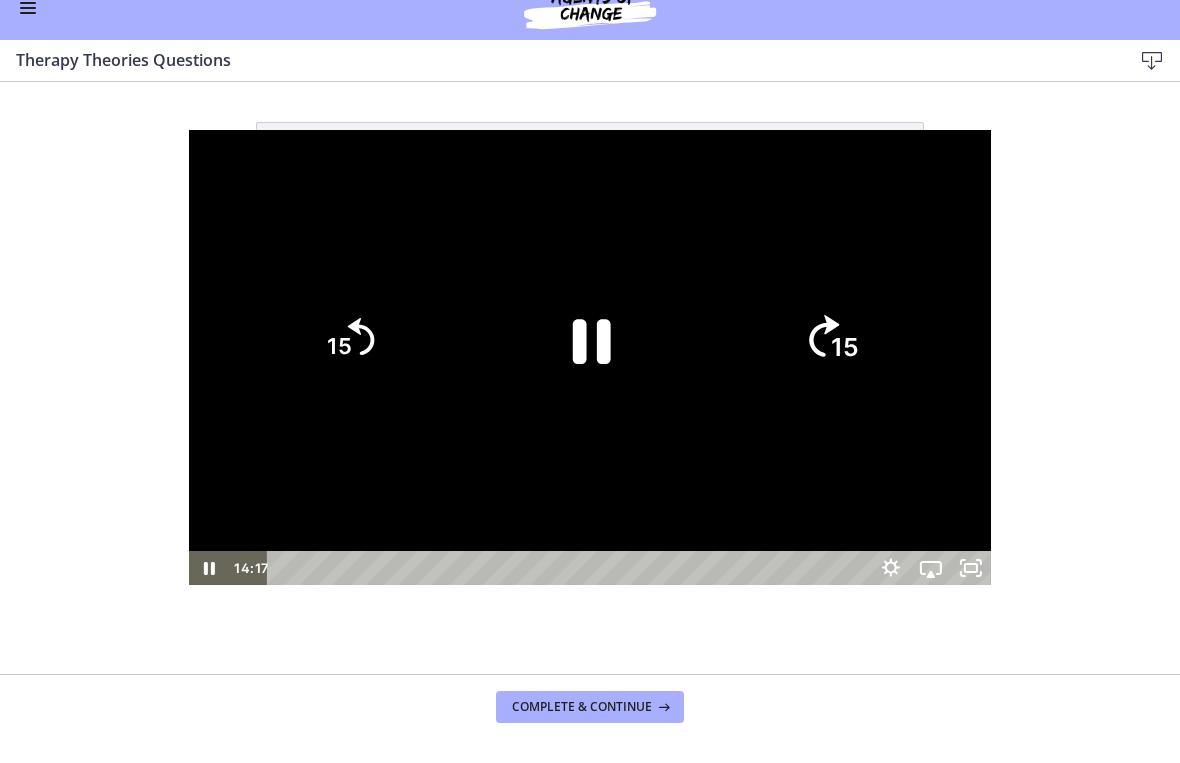 click on "15" 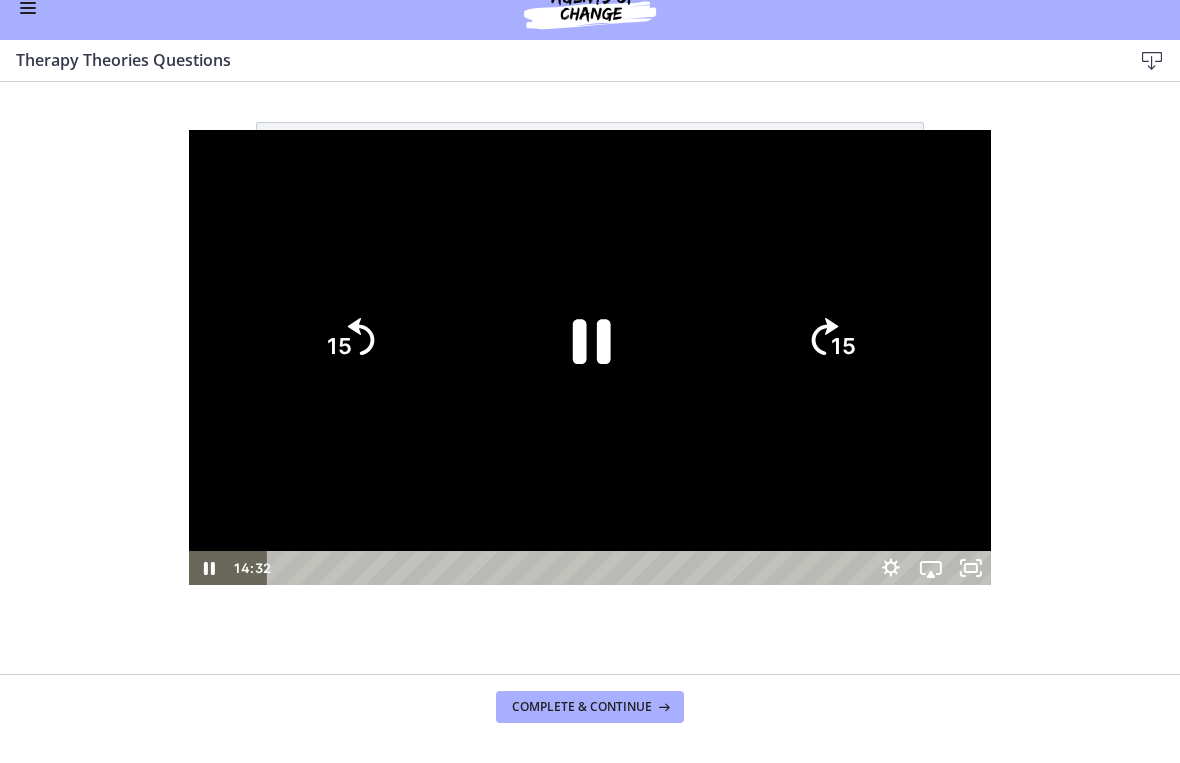 click on "15" 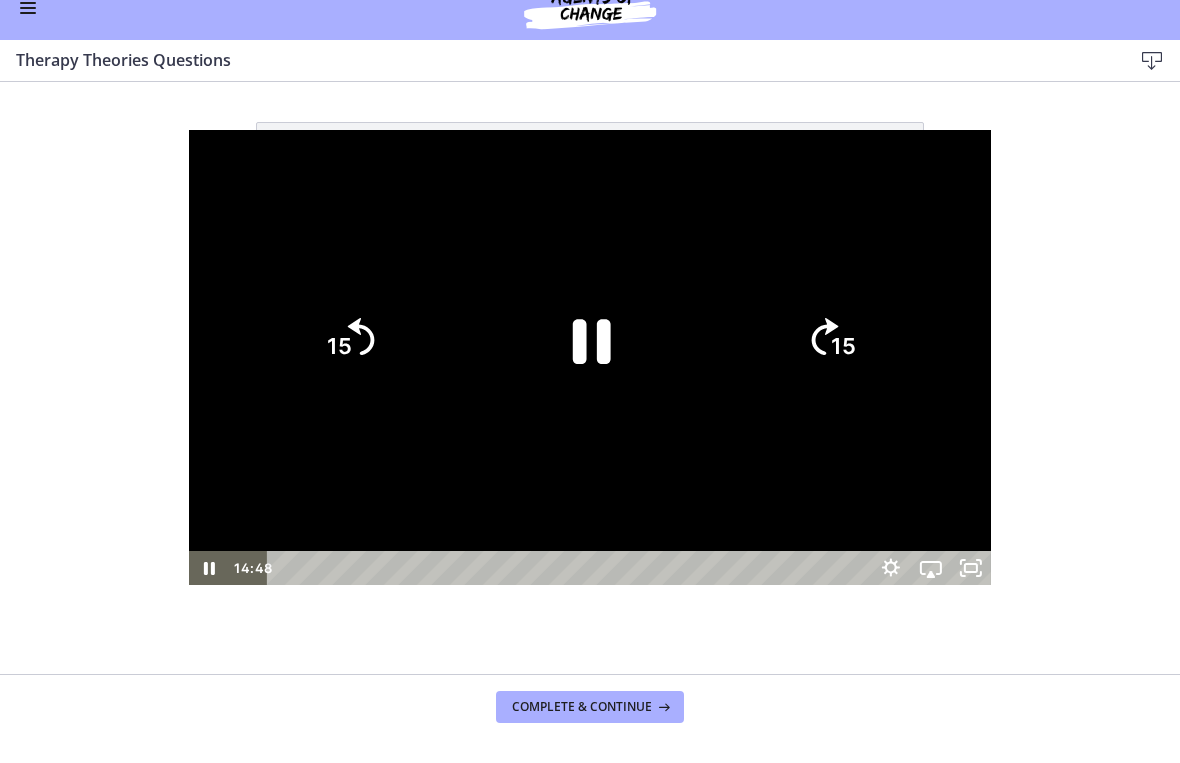click on "15" 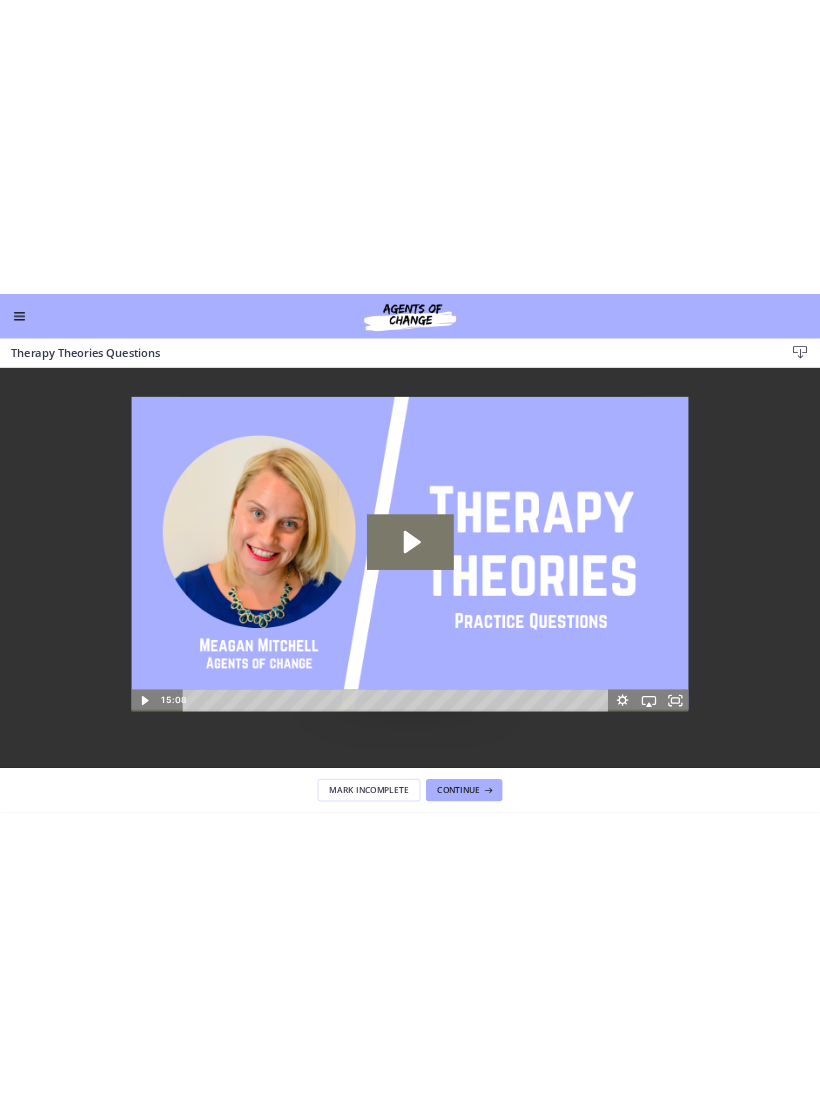scroll, scrollTop: 0, scrollLeft: 0, axis: both 